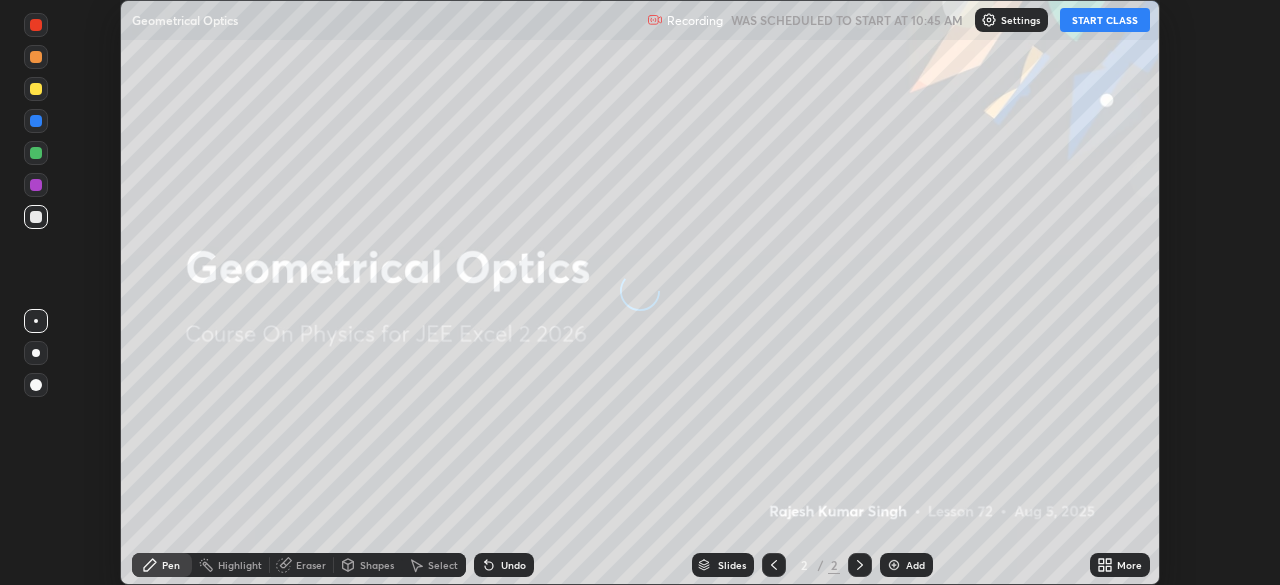 scroll, scrollTop: 0, scrollLeft: 0, axis: both 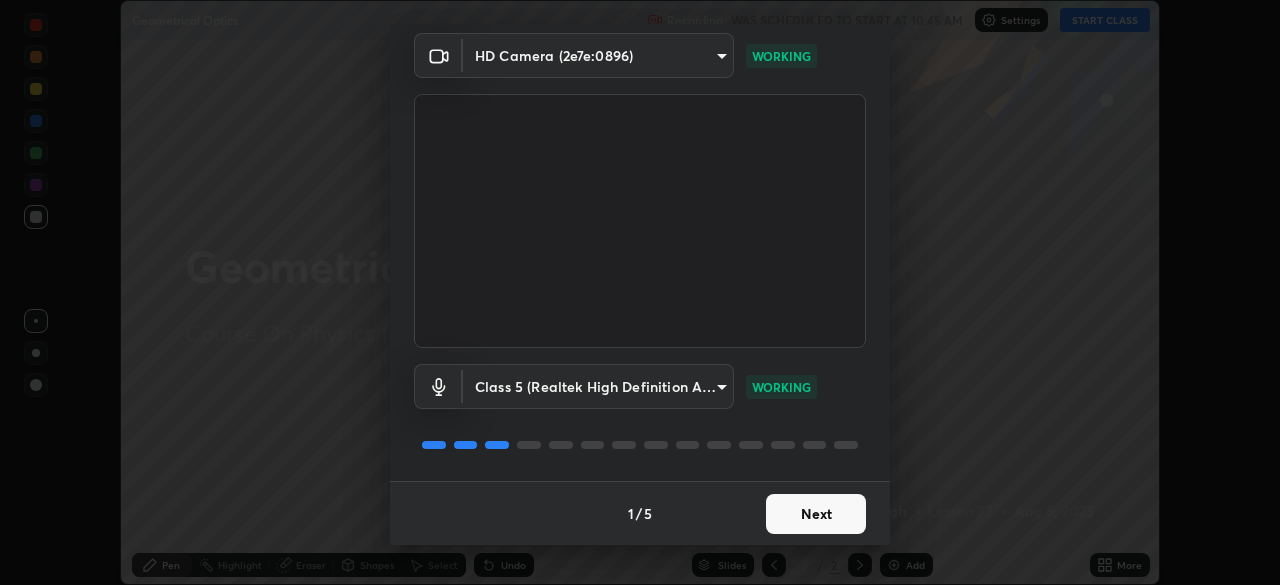 click on "Next" at bounding box center [816, 514] 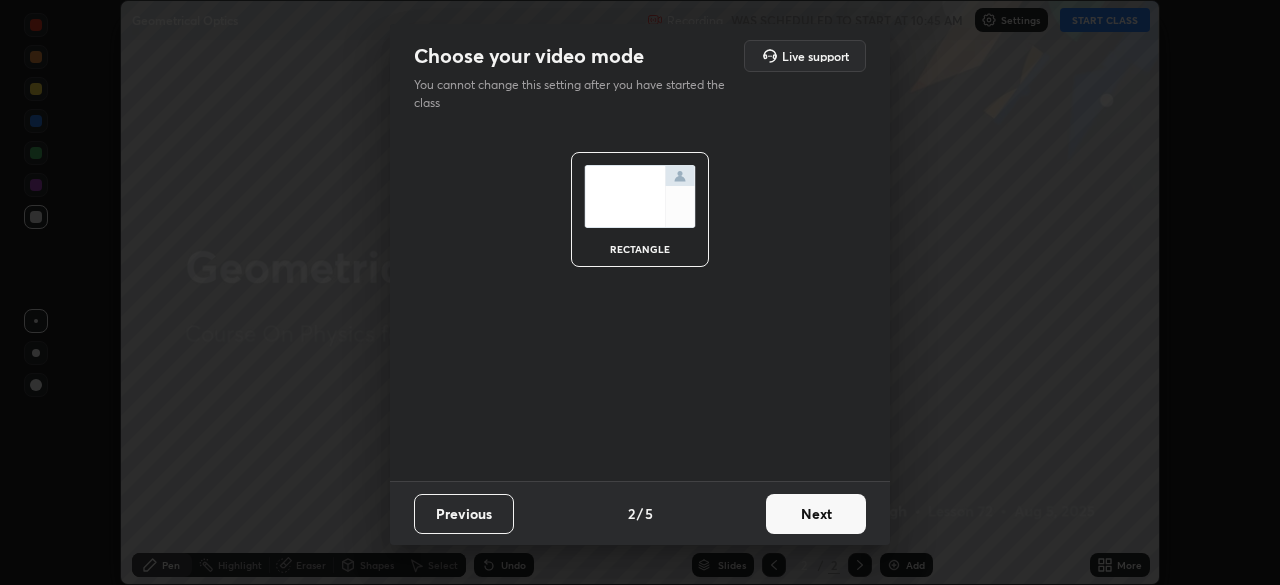 scroll, scrollTop: 0, scrollLeft: 0, axis: both 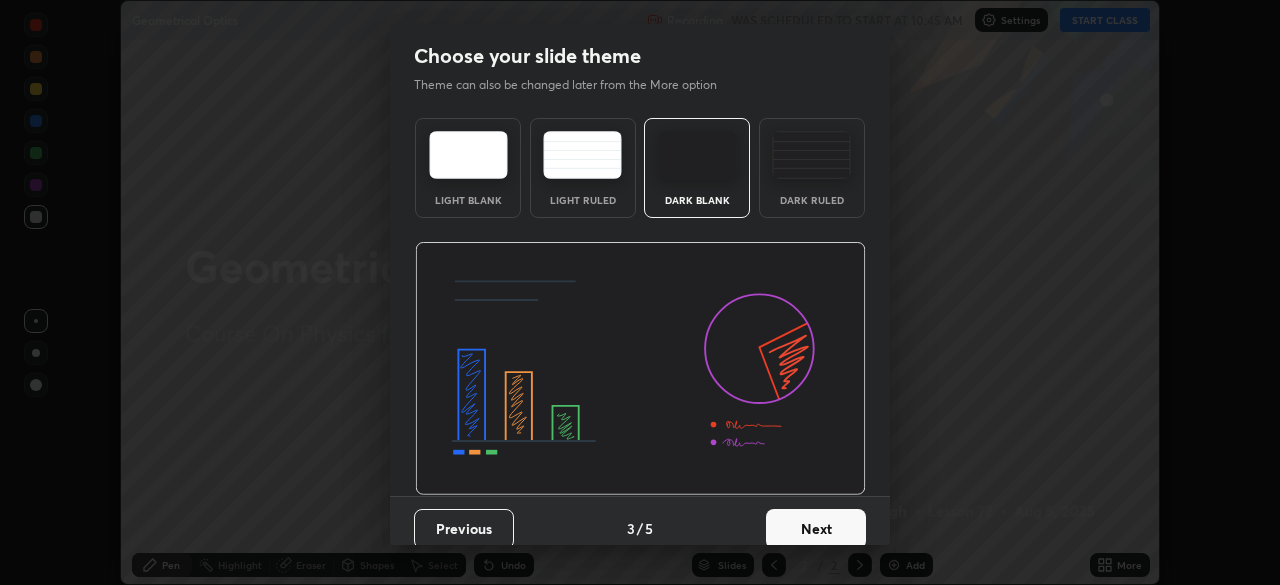 click on "Next" at bounding box center (816, 529) 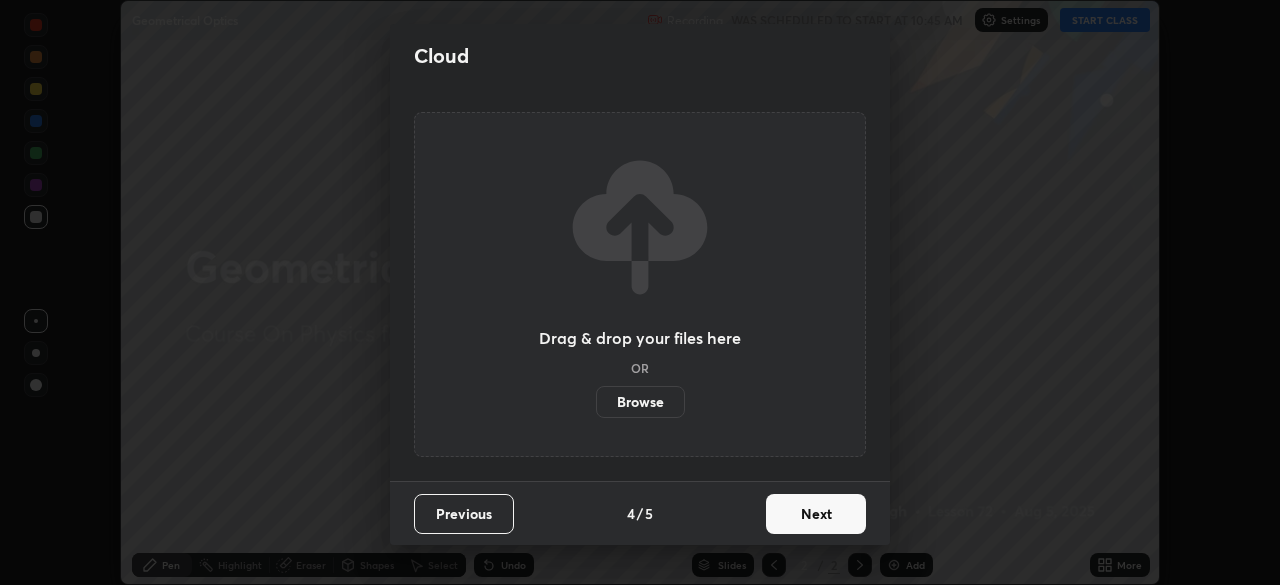 click on "Next" at bounding box center (816, 514) 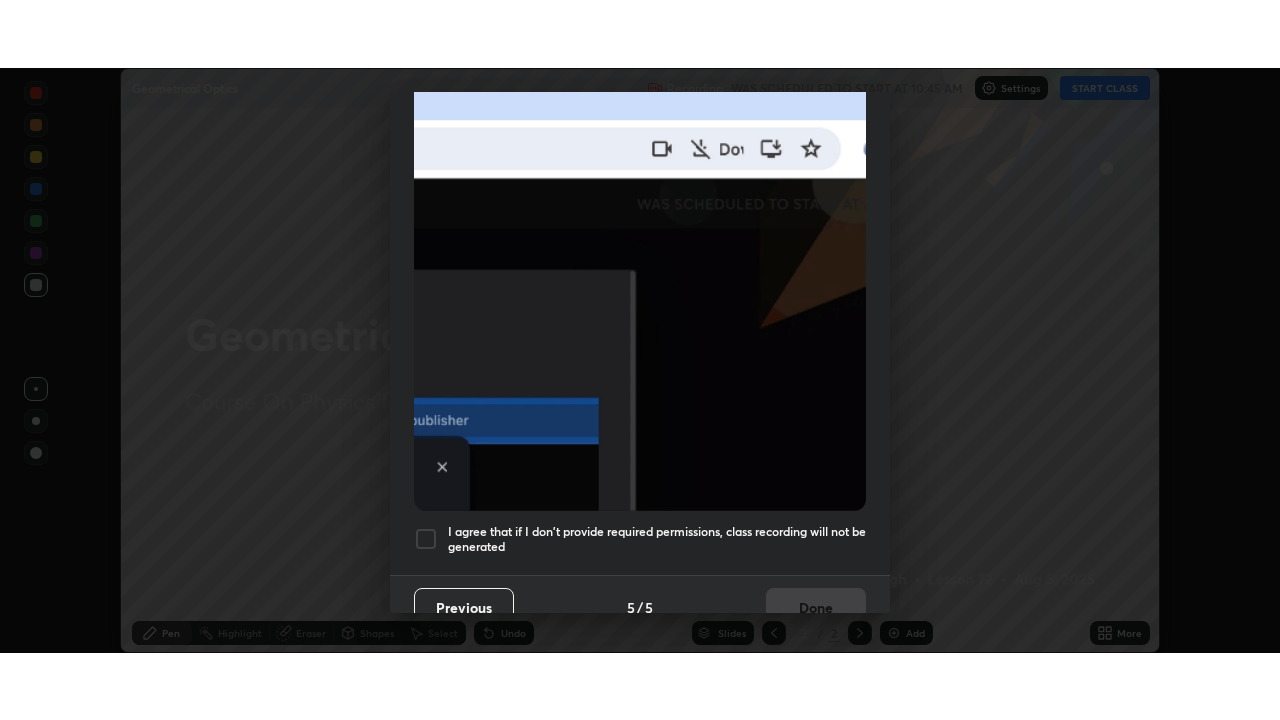 scroll, scrollTop: 479, scrollLeft: 0, axis: vertical 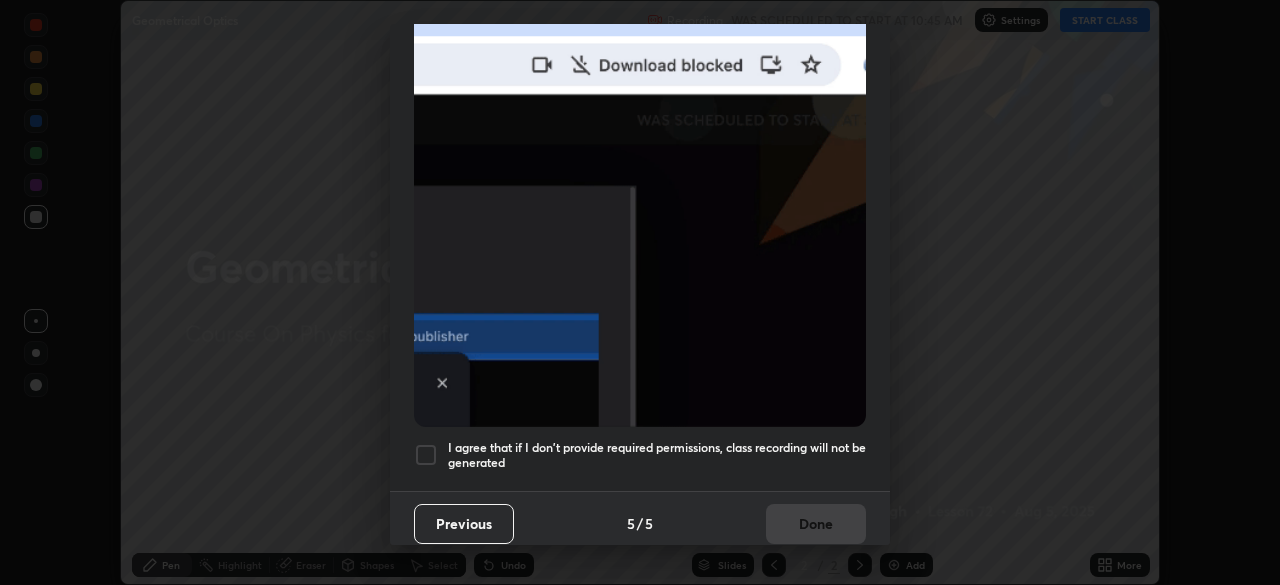 click at bounding box center (426, 455) 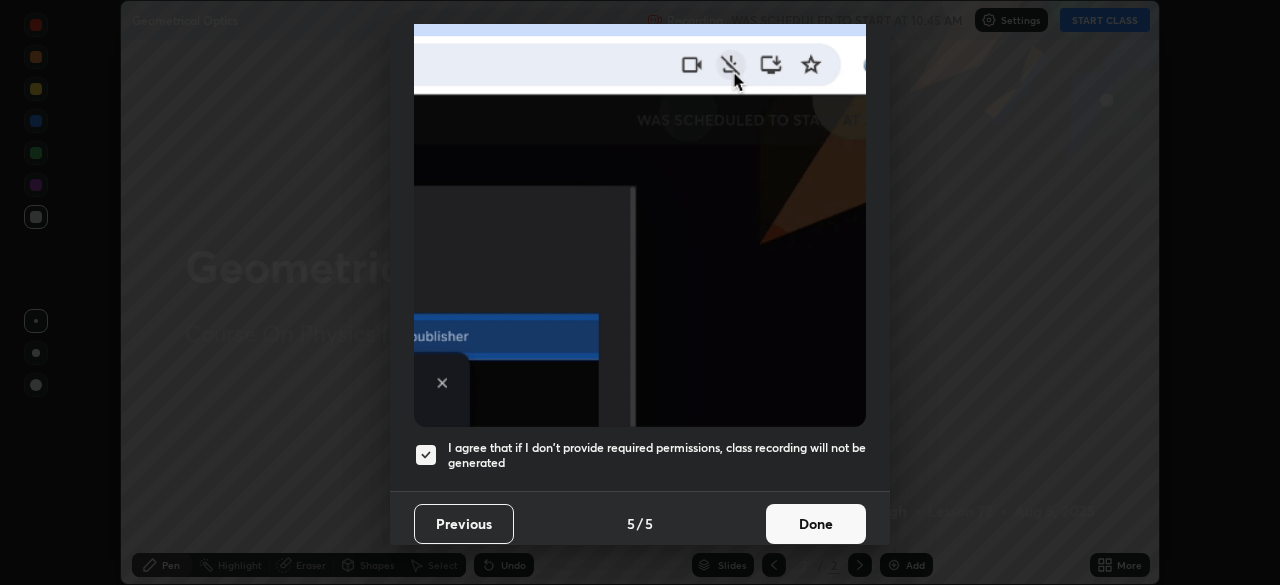click on "Done" at bounding box center (816, 524) 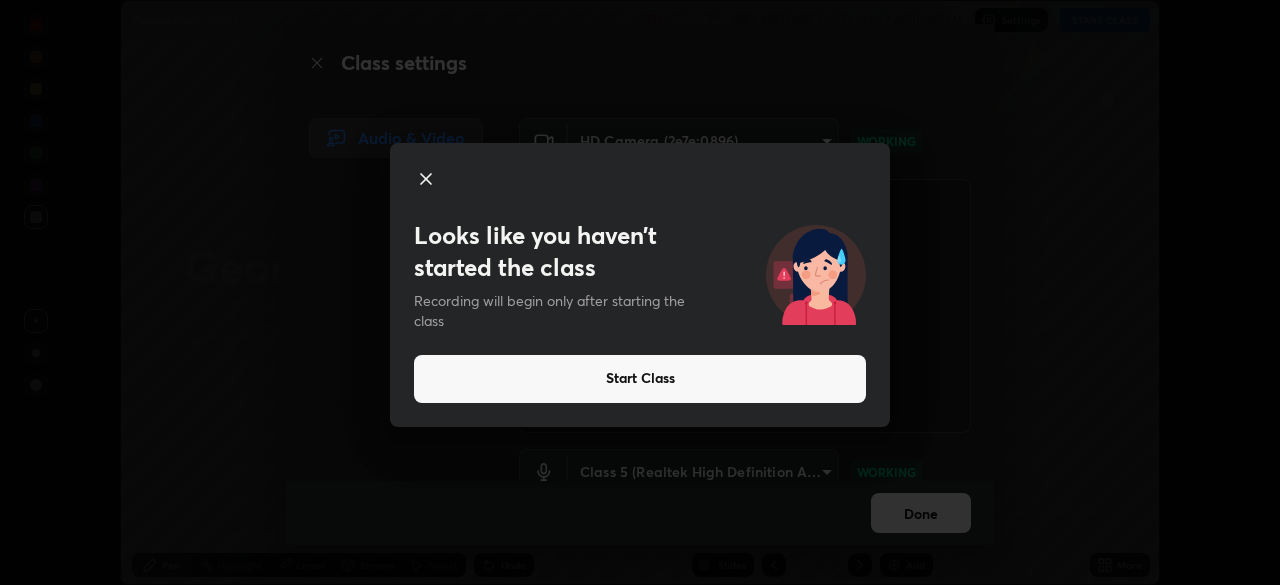 click on "Start Class" at bounding box center [640, 379] 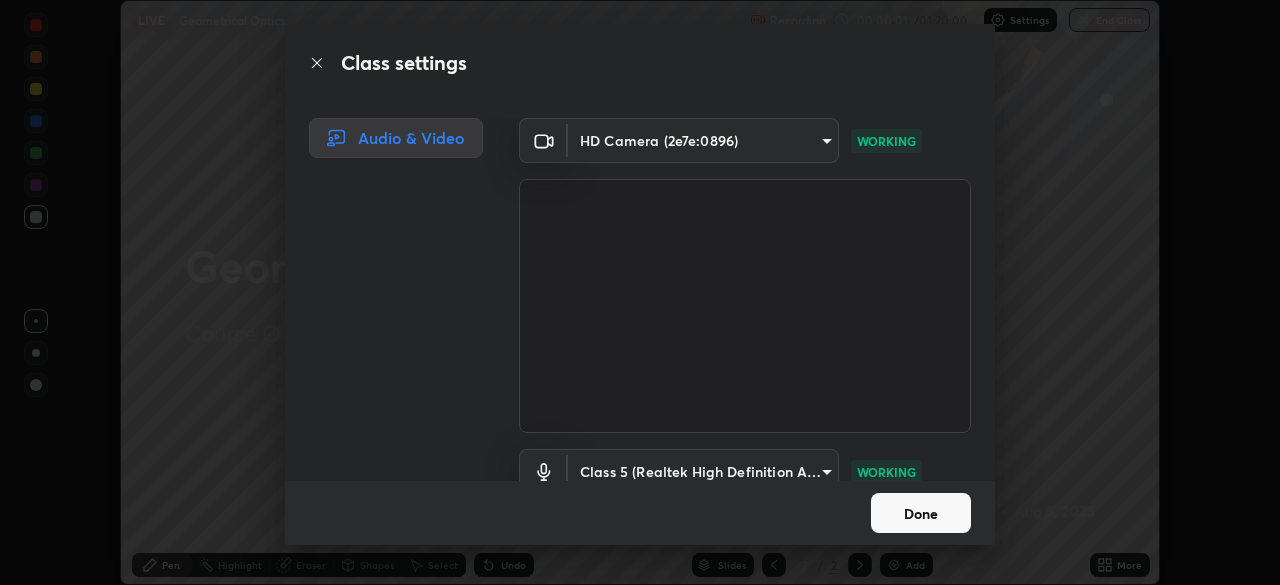 click on "Done" at bounding box center (921, 513) 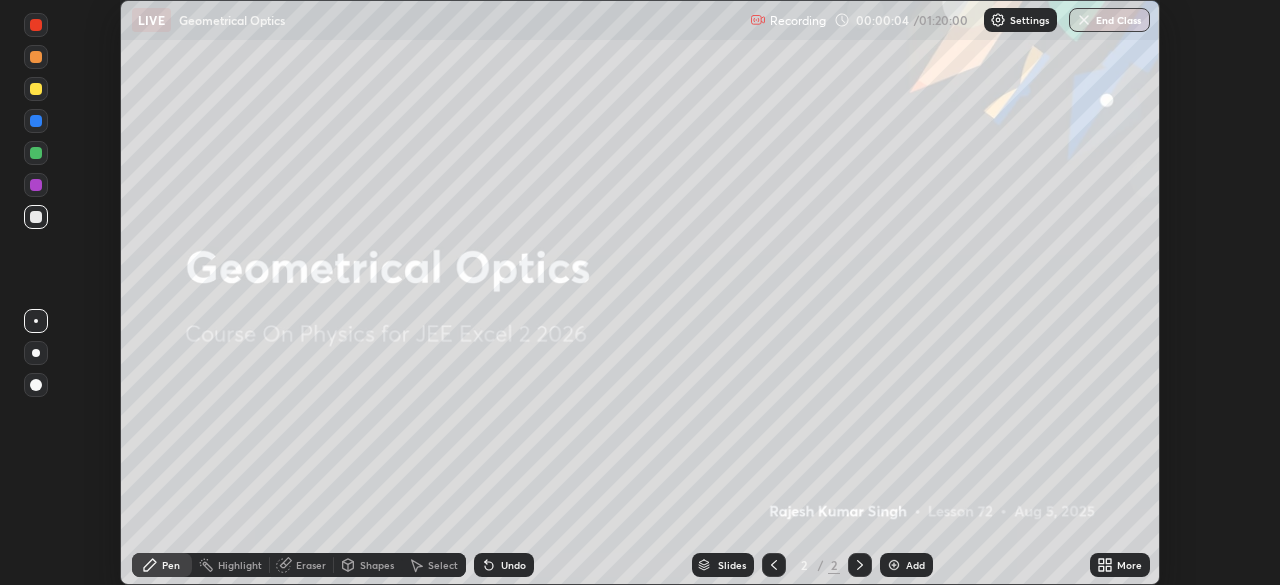 click on "Add" at bounding box center [915, 565] 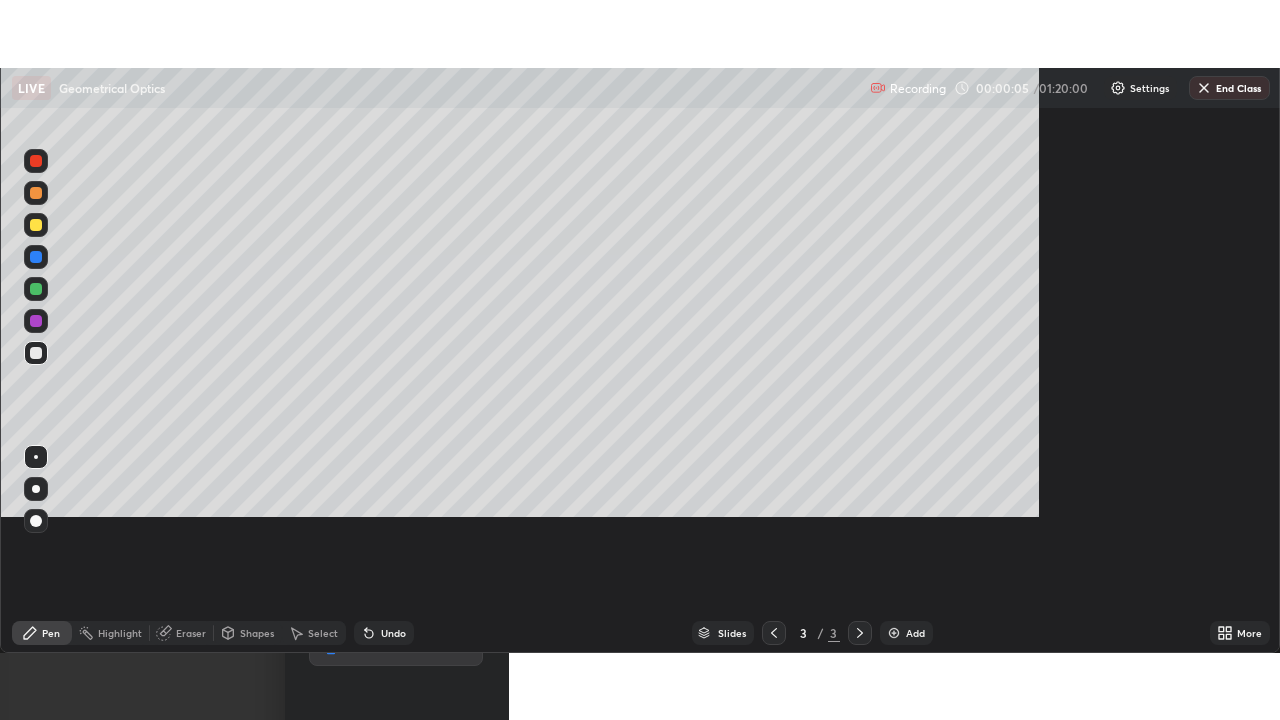 scroll, scrollTop: 99280, scrollLeft: 98720, axis: both 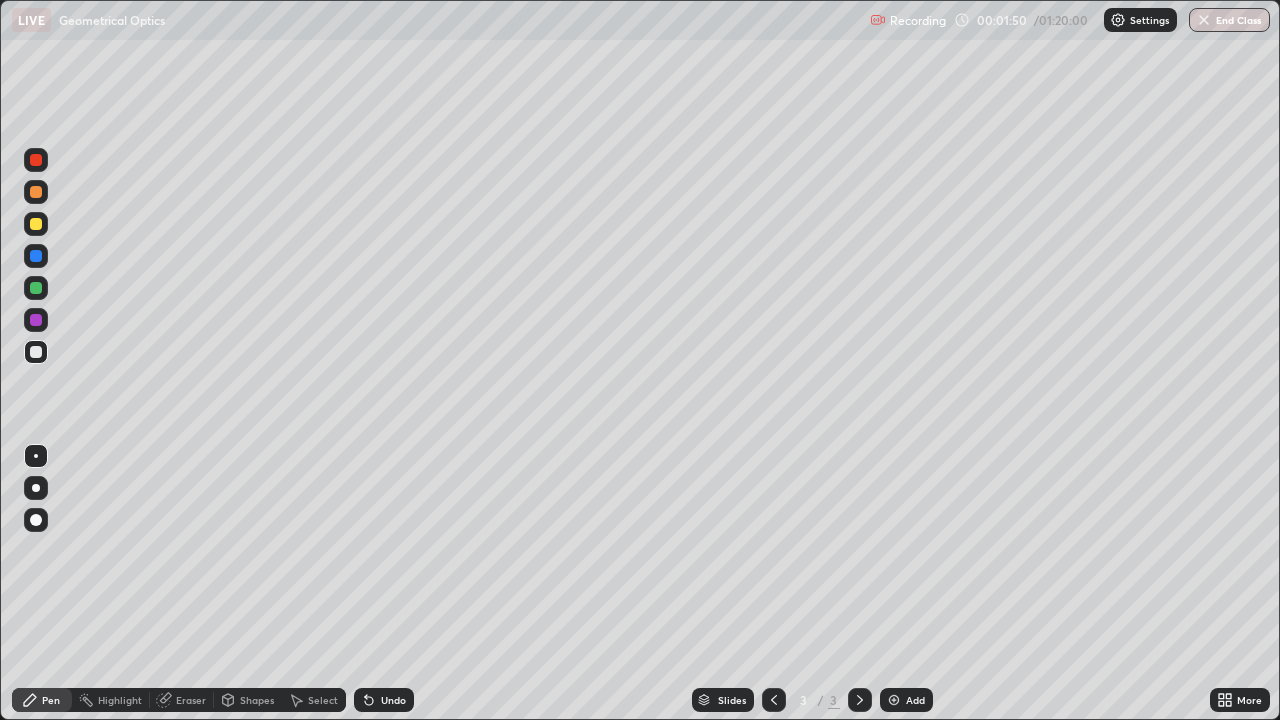 click at bounding box center [894, 700] 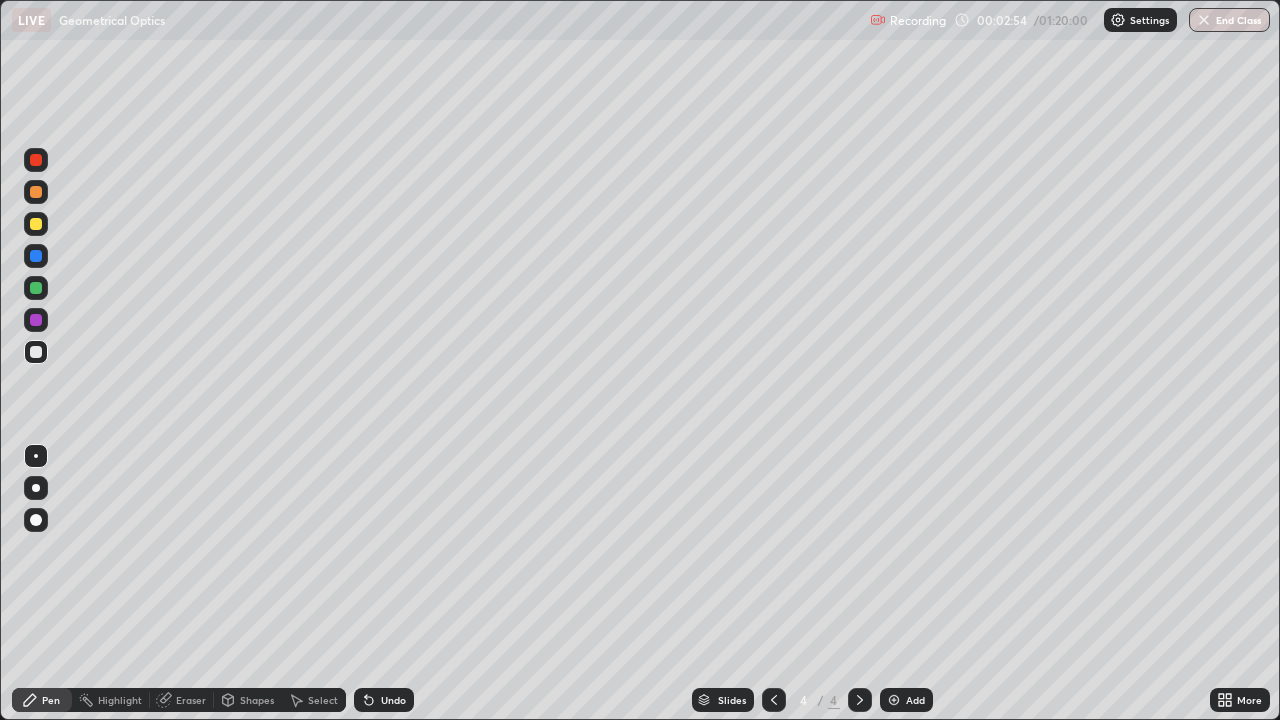 click at bounding box center [36, 224] 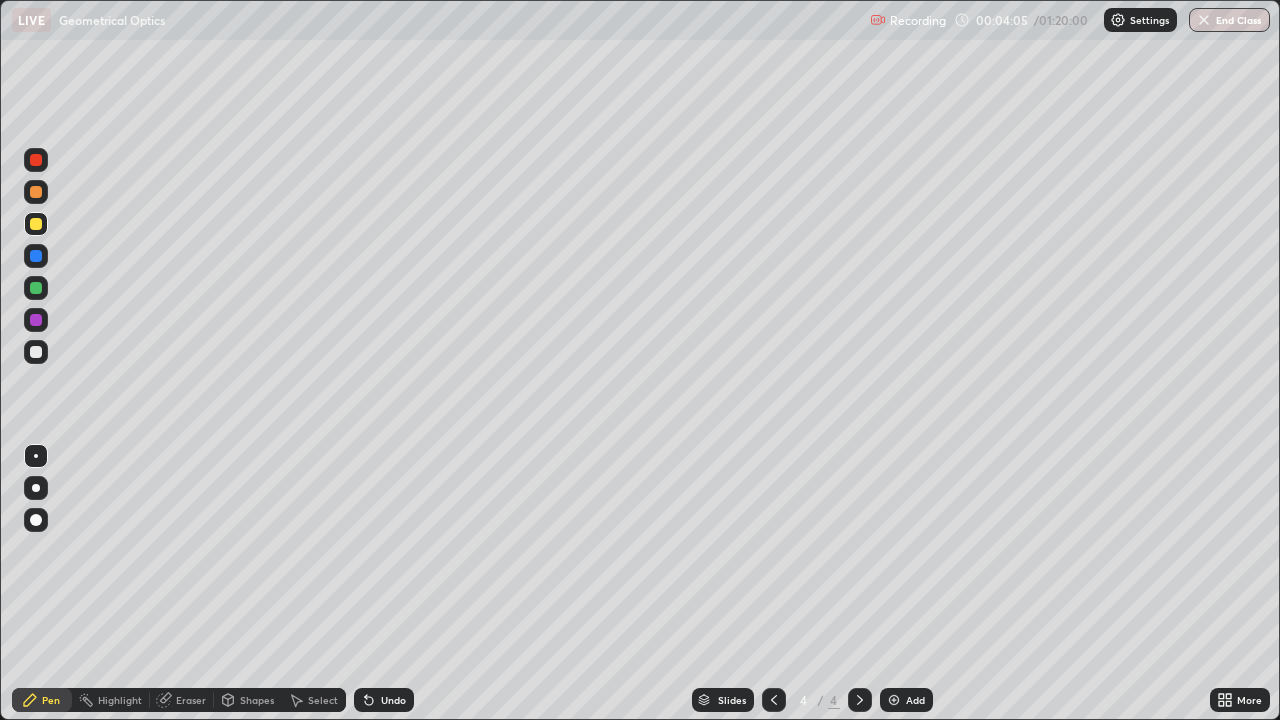 click on "Undo" at bounding box center [393, 700] 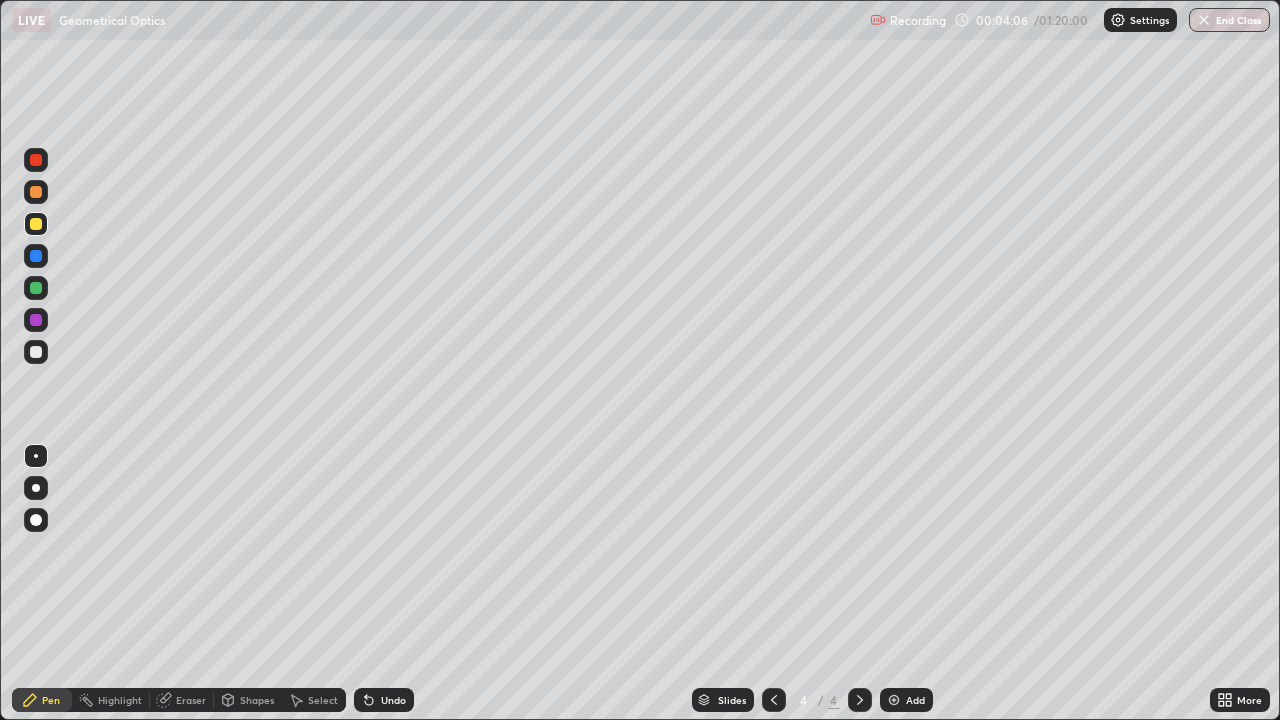 click on "Undo" at bounding box center [393, 700] 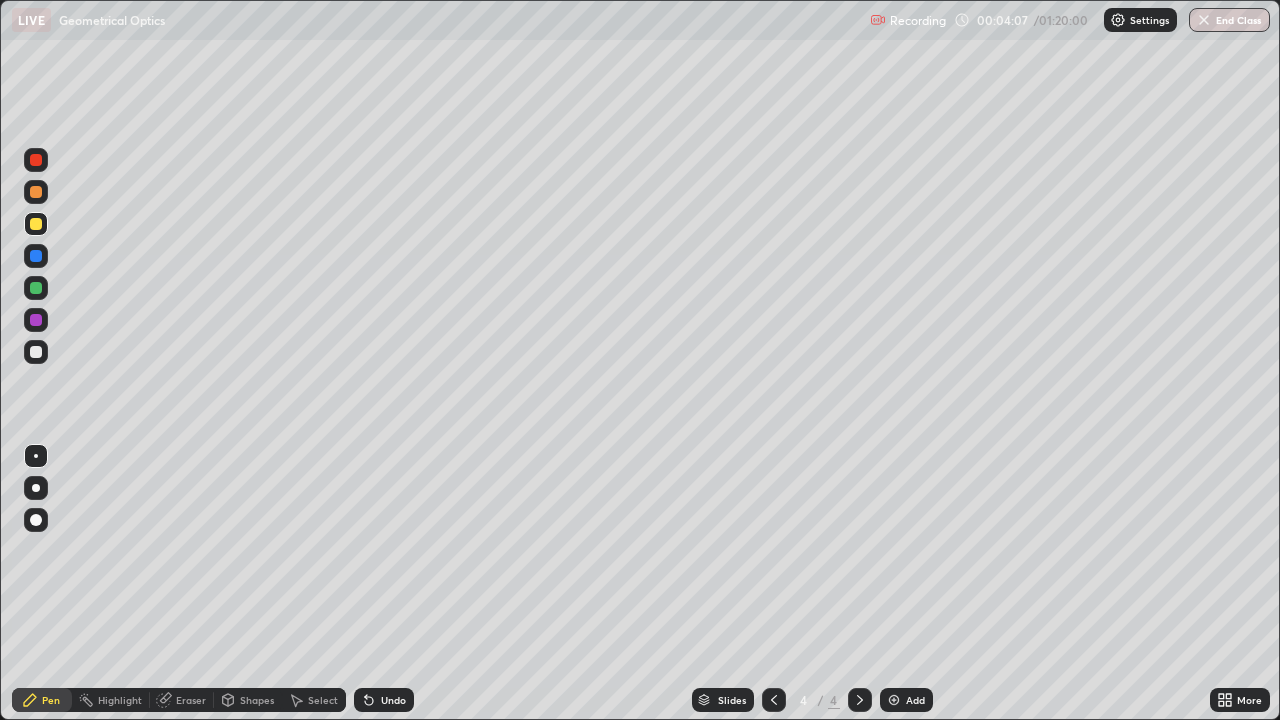 click on "Undo" at bounding box center [384, 700] 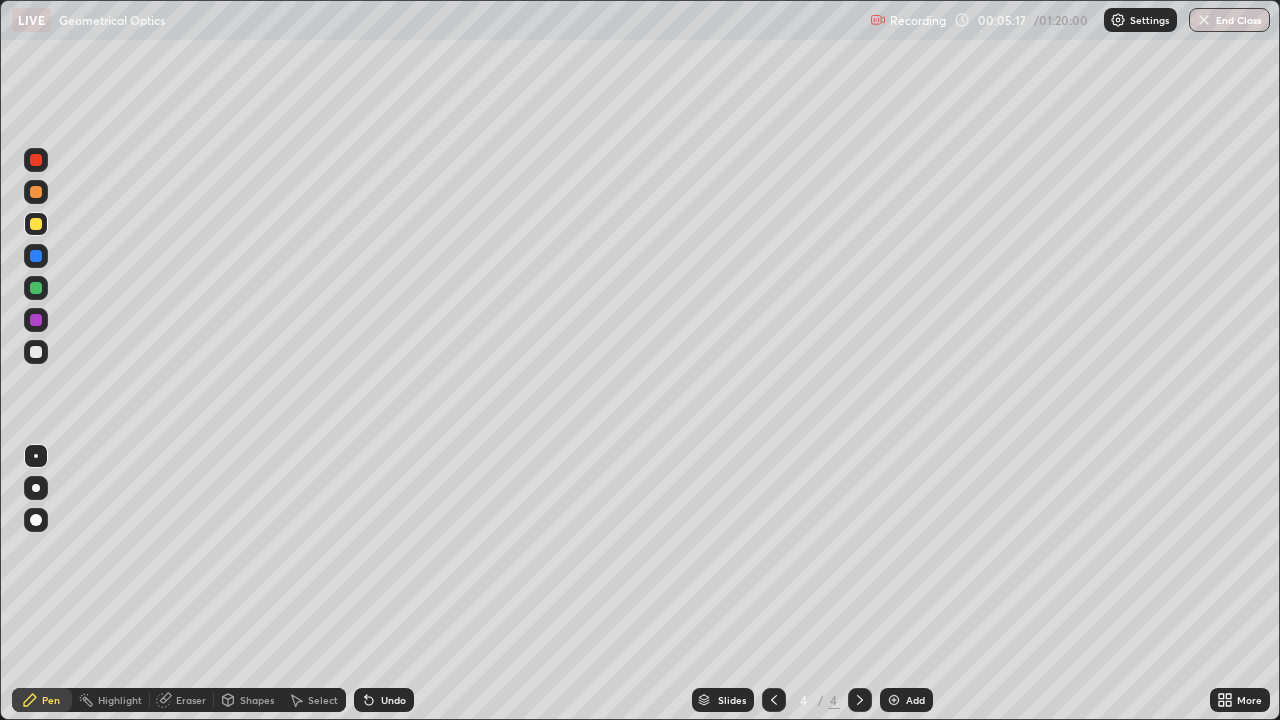 click at bounding box center (36, 288) 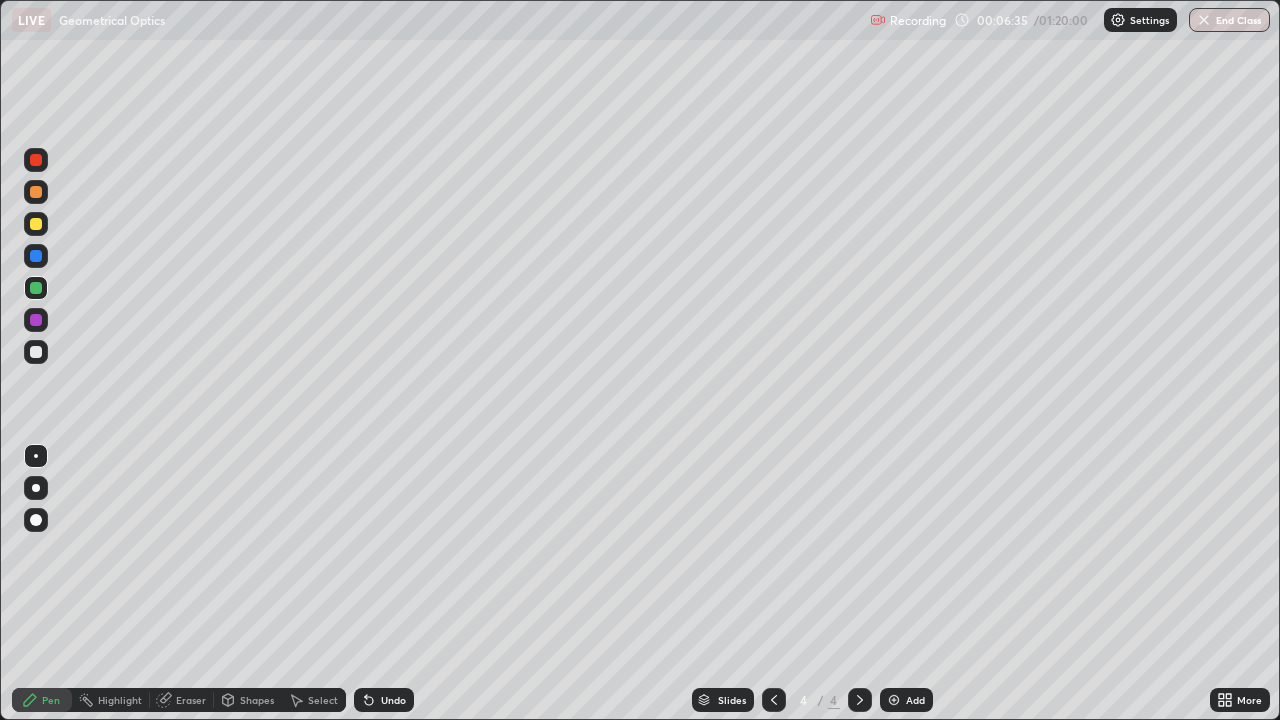 click on "Setting up your live class" at bounding box center [640, 360] 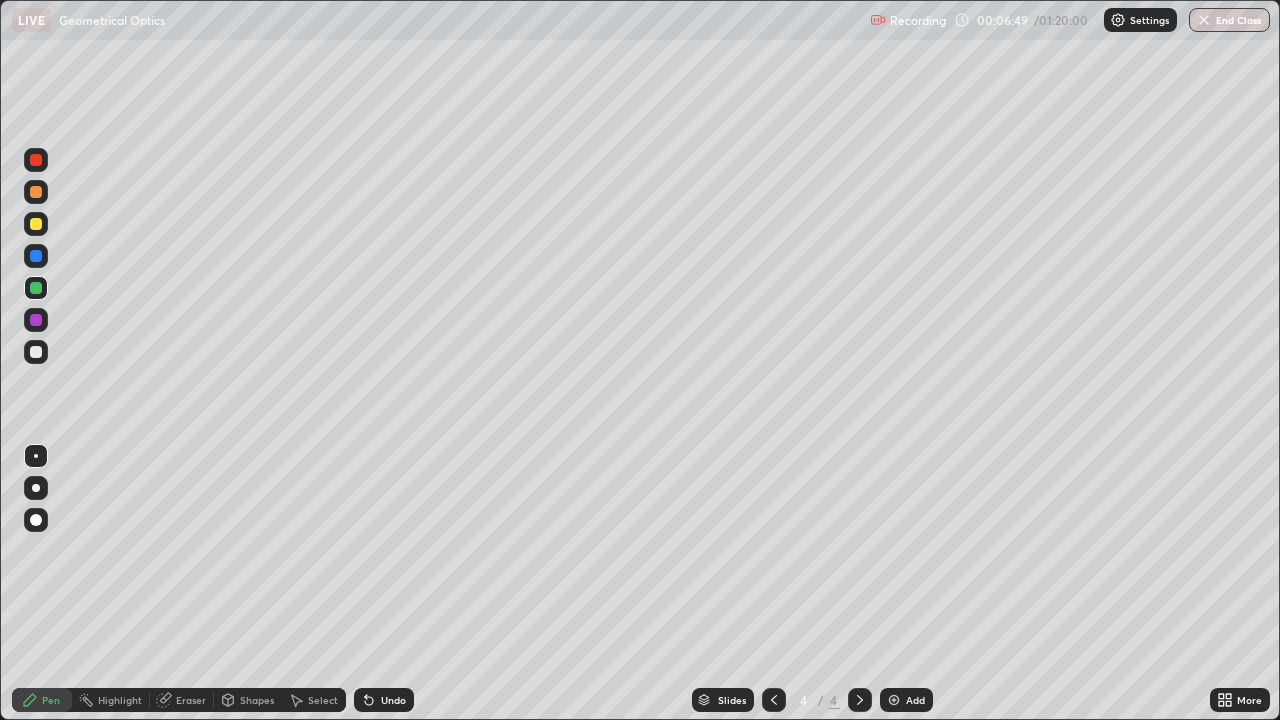 click at bounding box center (36, 352) 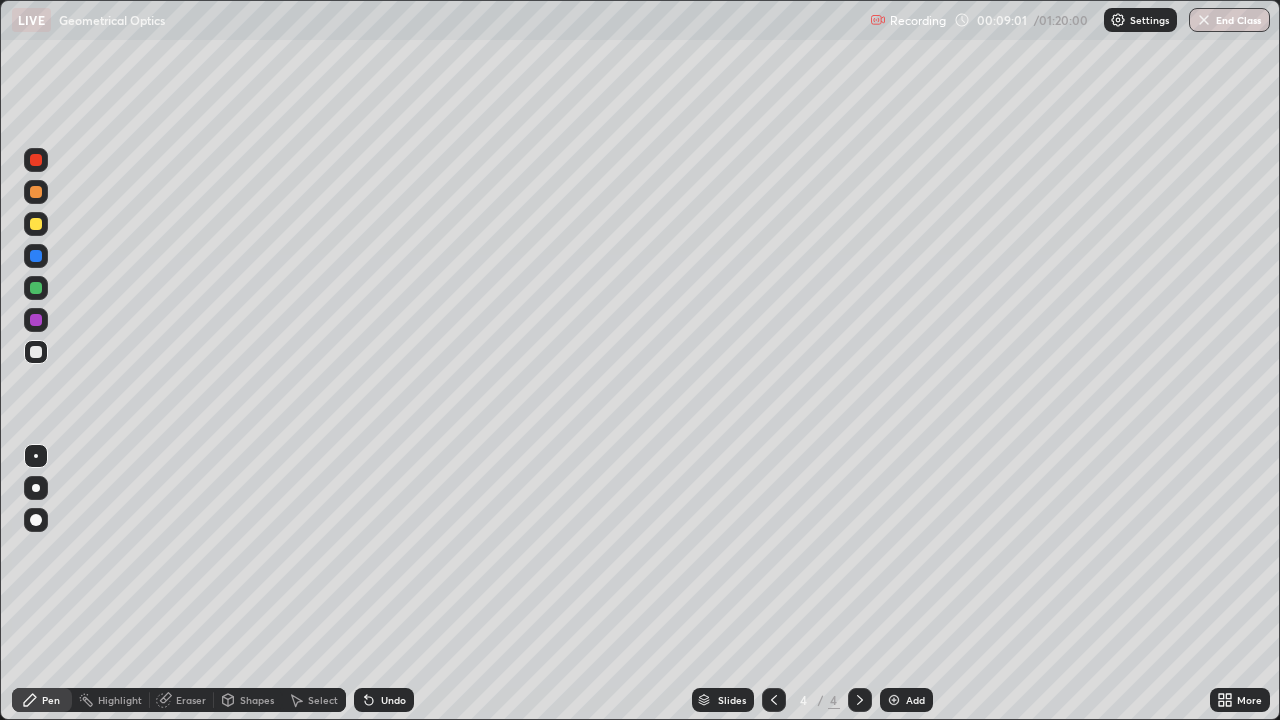 click at bounding box center (36, 288) 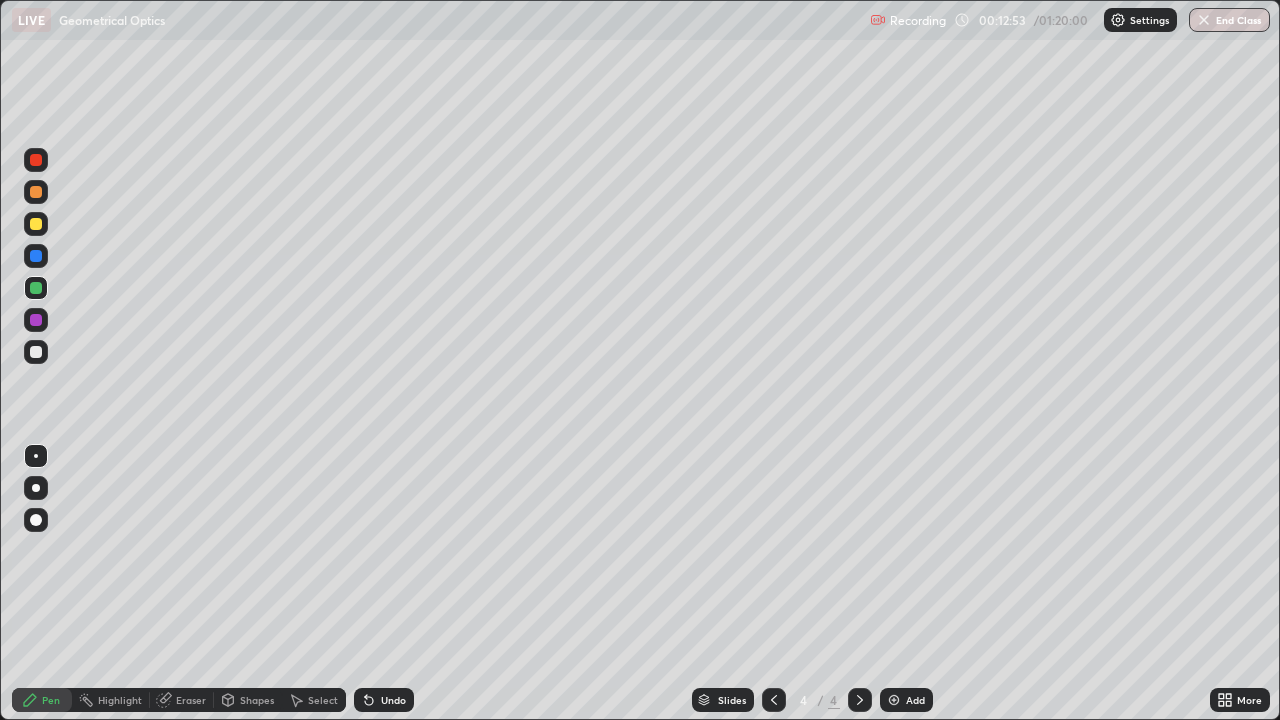 click on "Eraser" at bounding box center [191, 700] 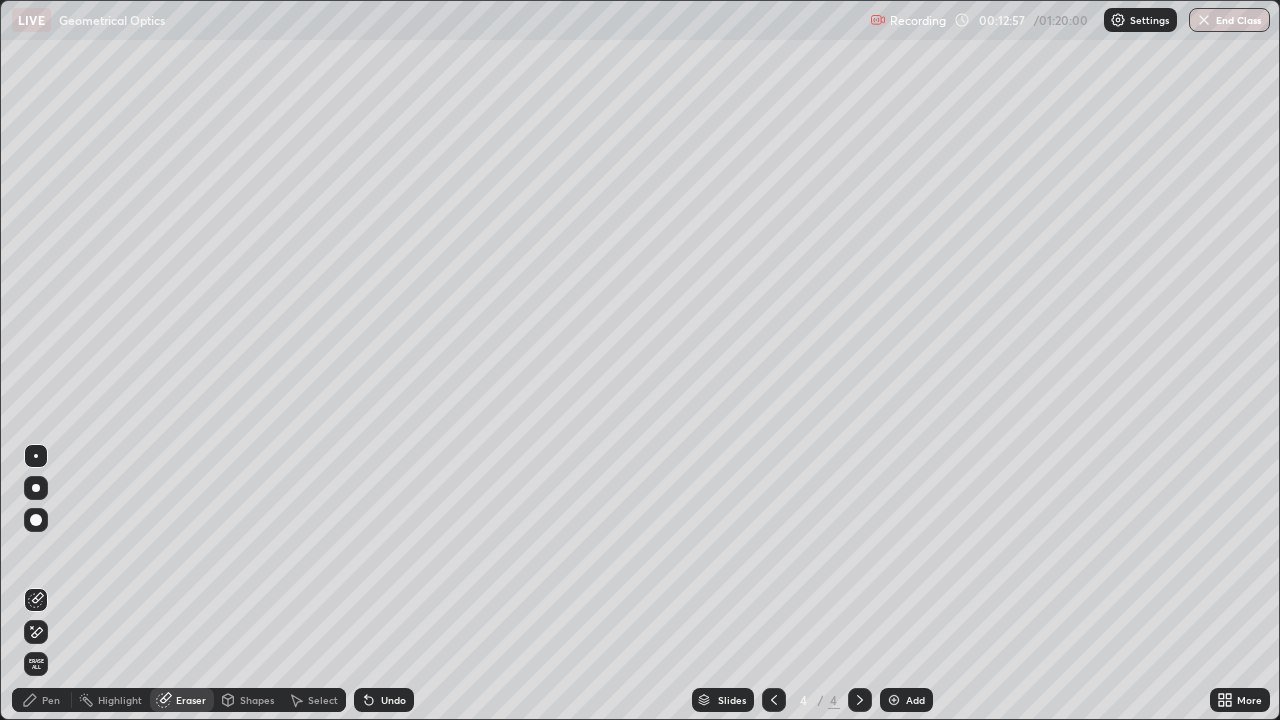 click on "Pen" at bounding box center [51, 700] 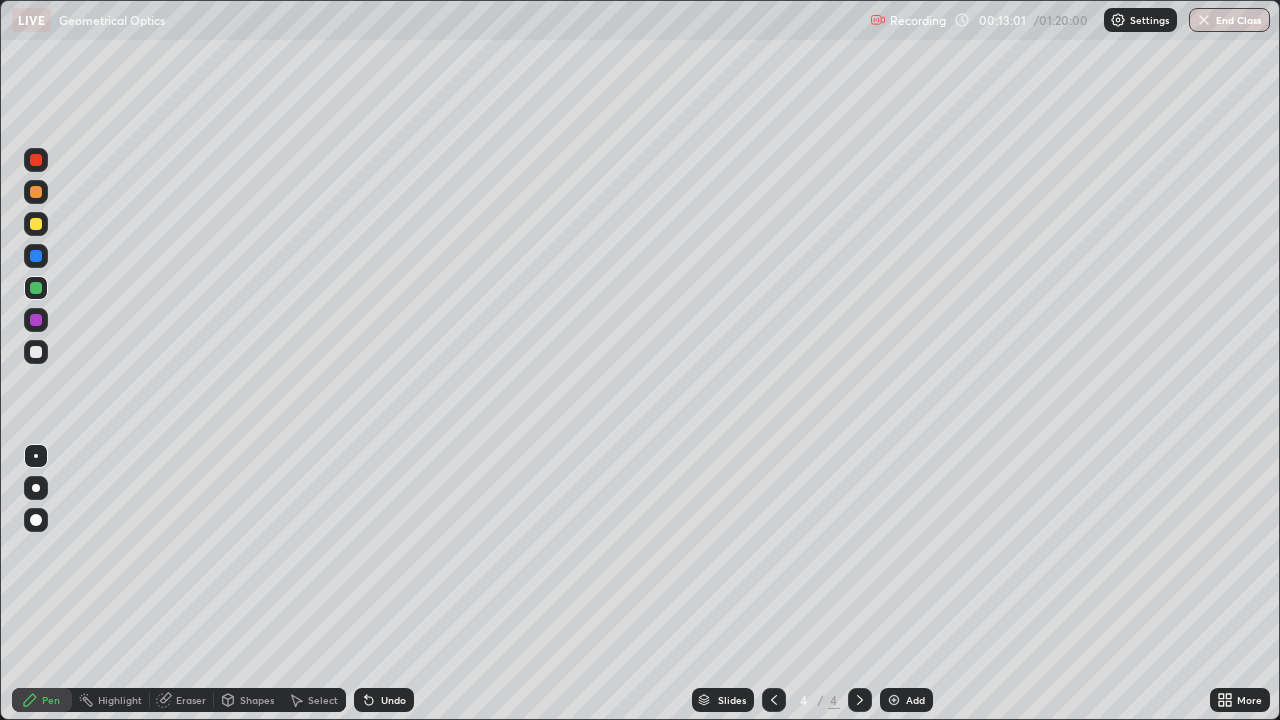 click on "Undo" at bounding box center [393, 700] 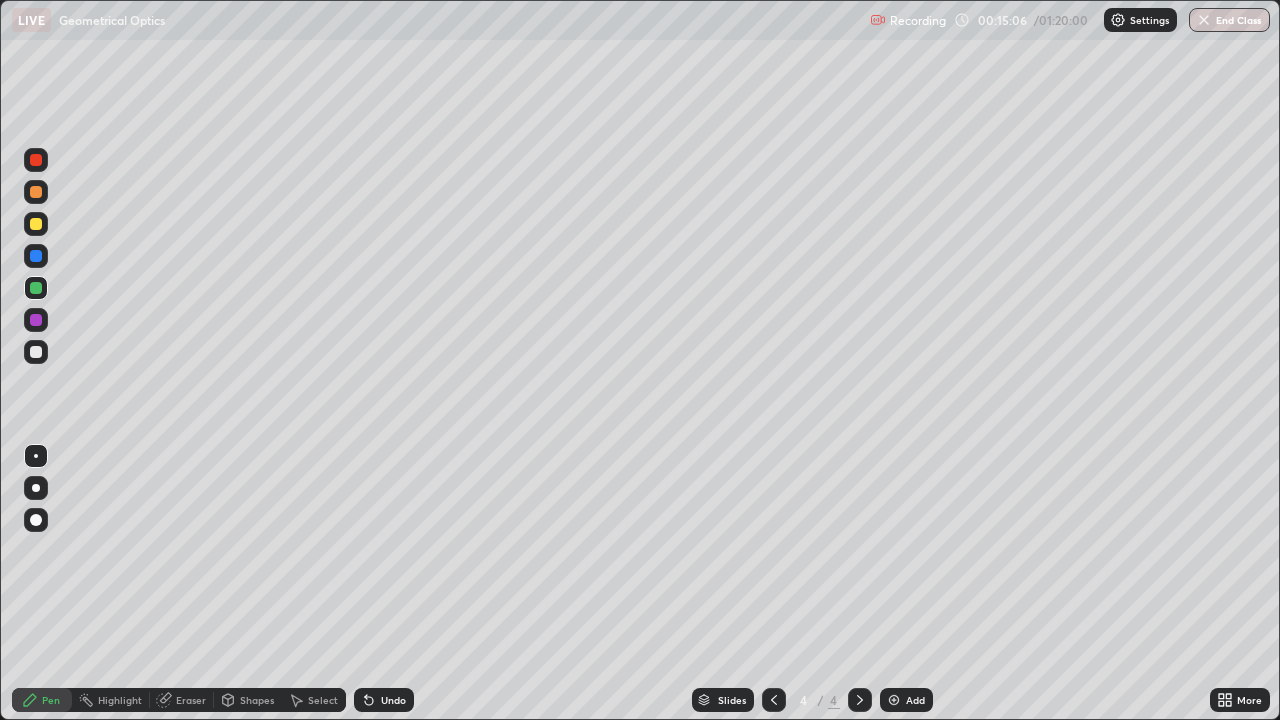click at bounding box center [36, 224] 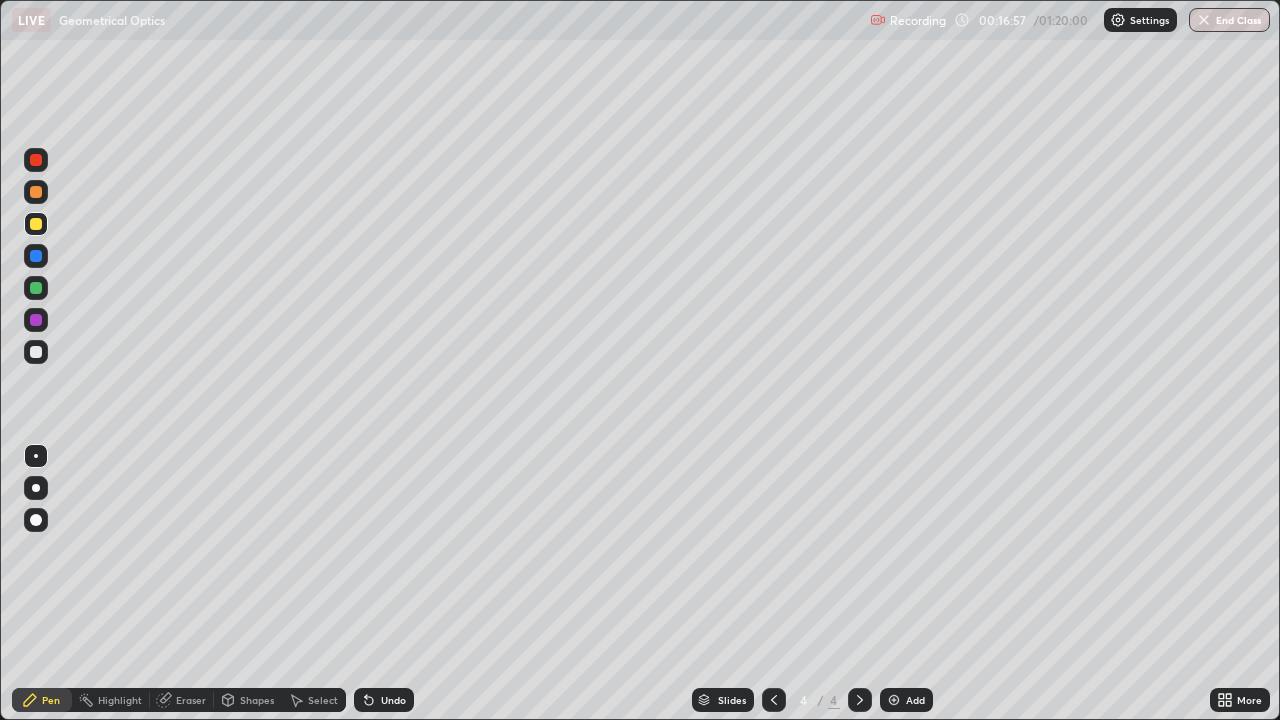click on "Add" at bounding box center [915, 700] 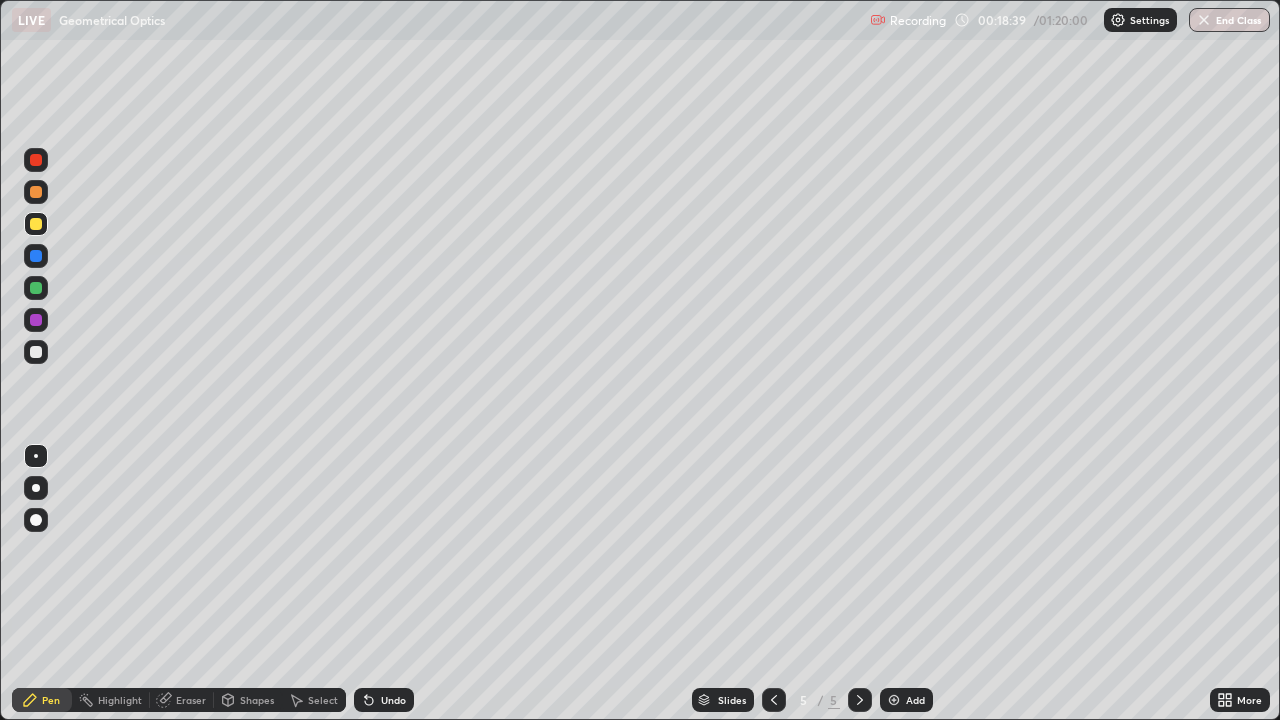 click at bounding box center (36, 224) 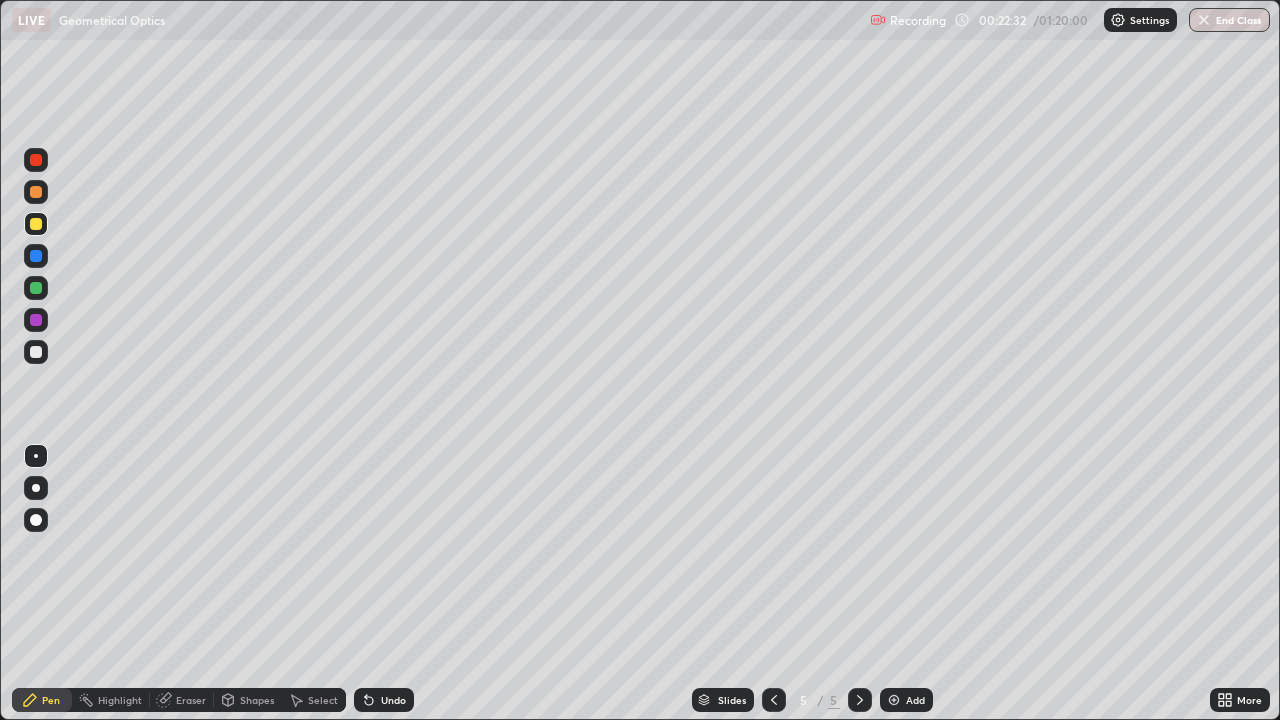 click at bounding box center (36, 352) 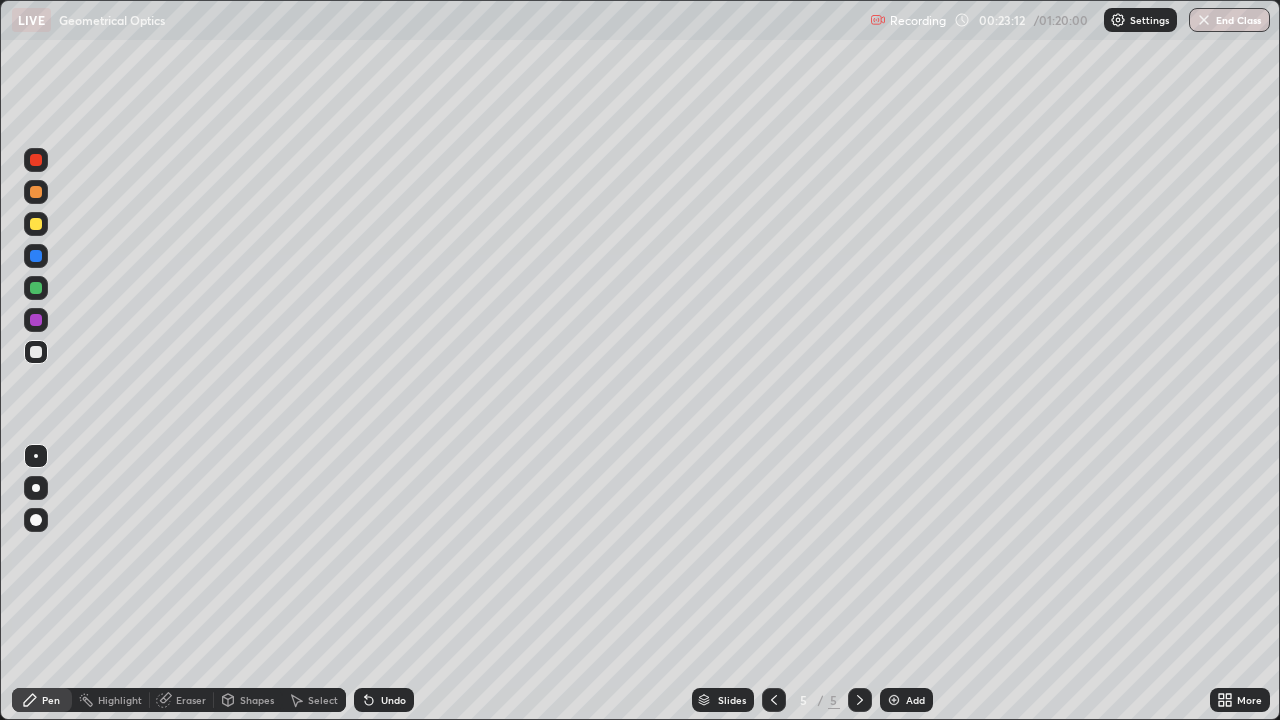 click 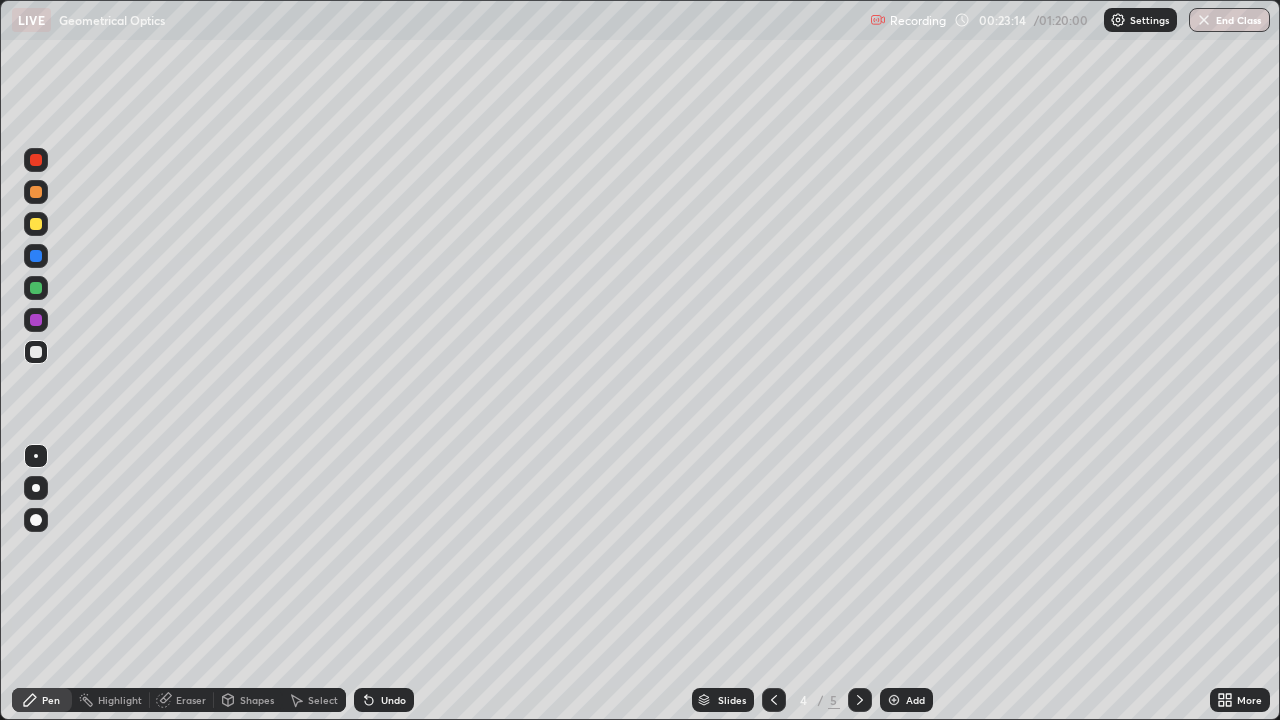 click 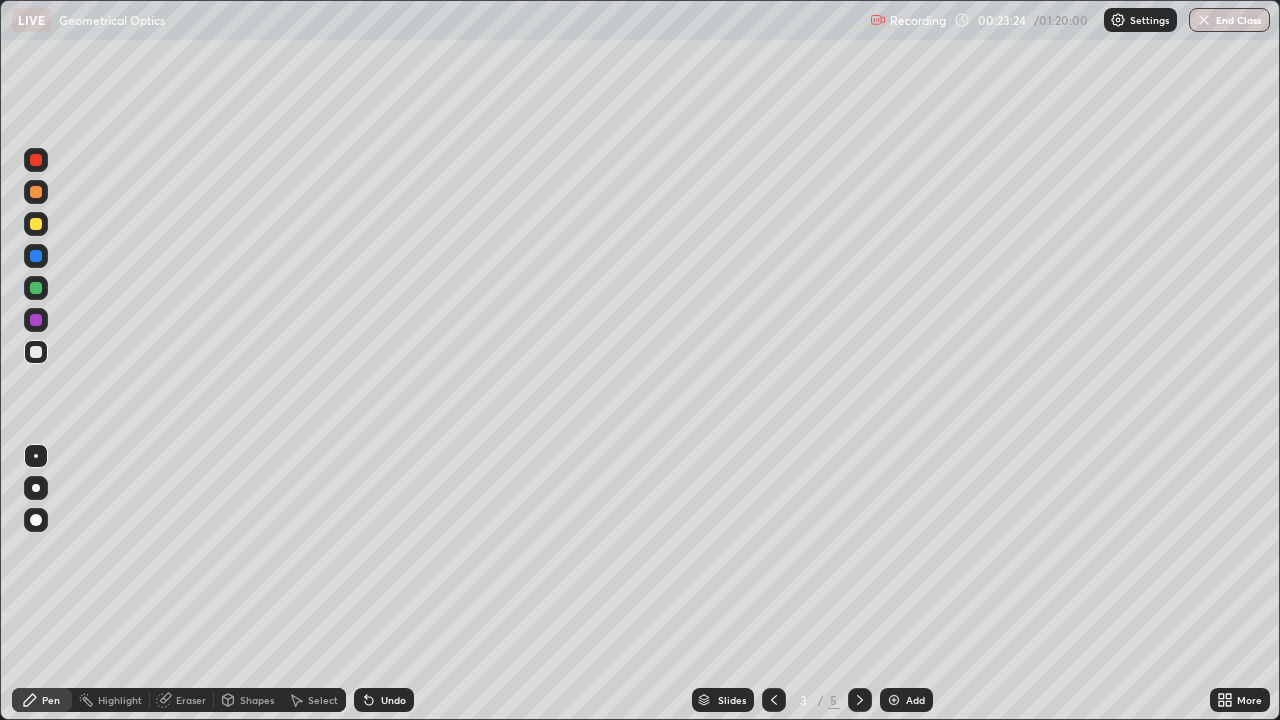 click 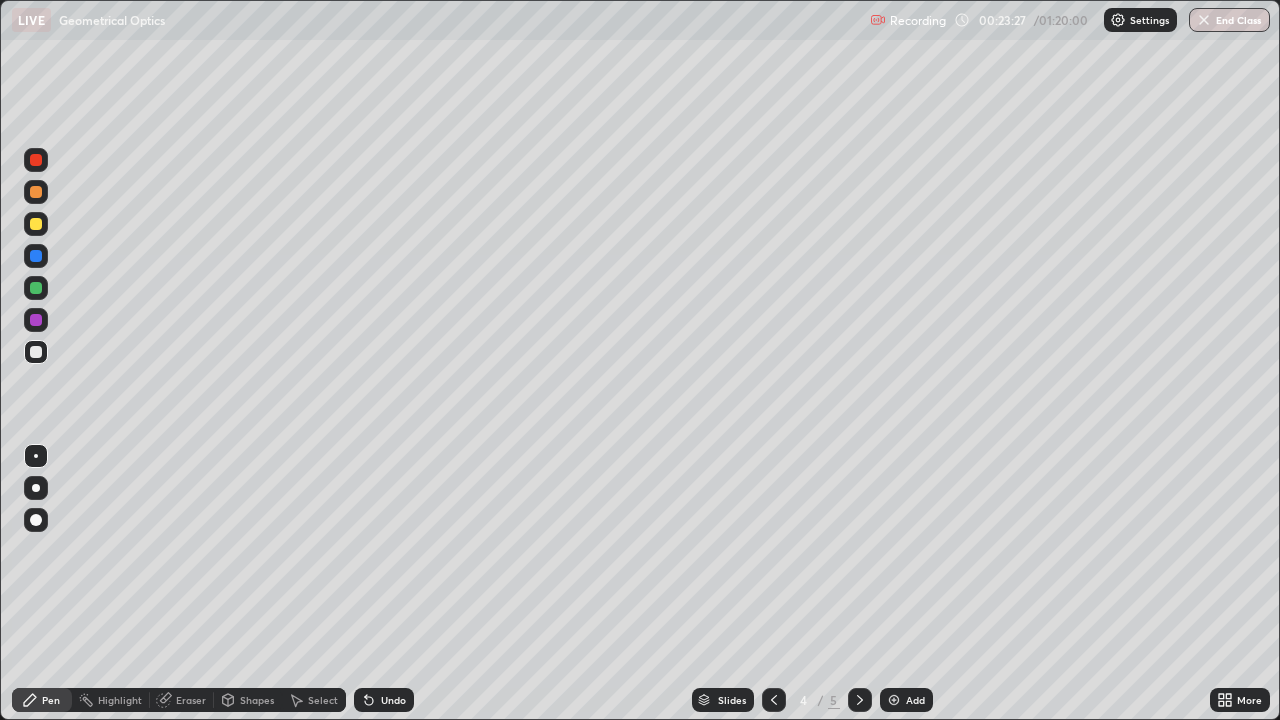 click 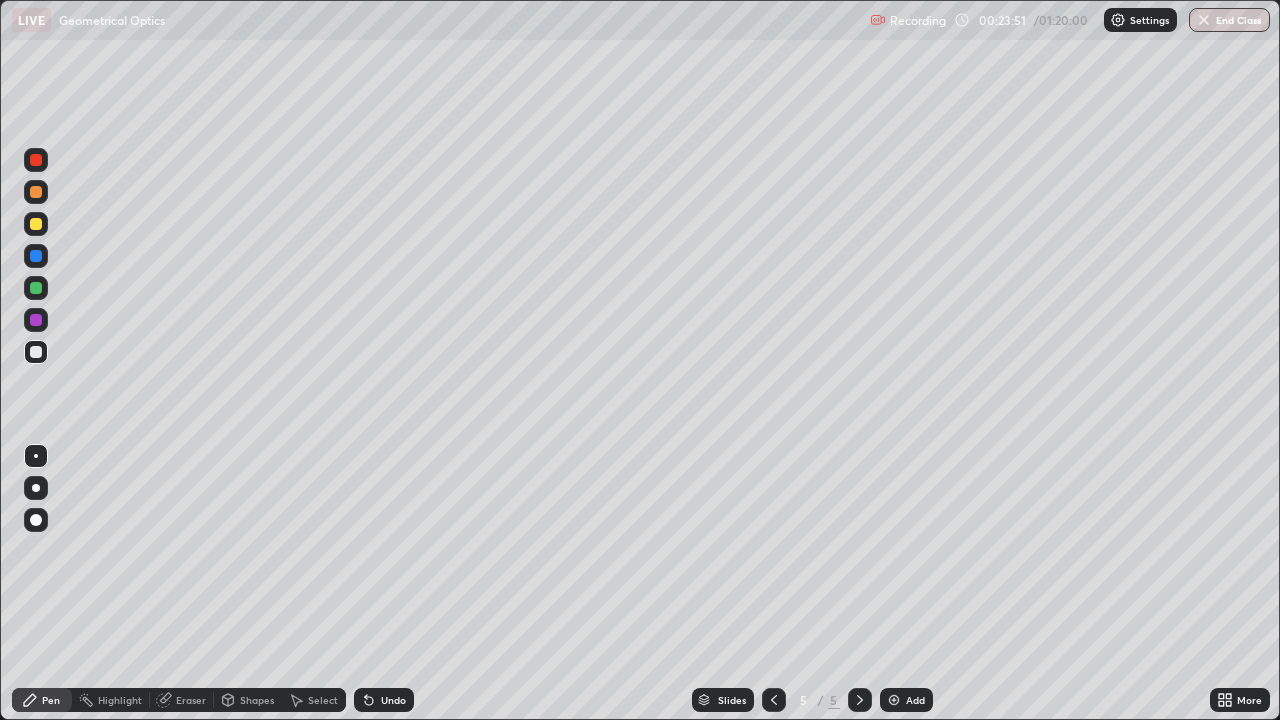 click on "Add" at bounding box center (906, 700) 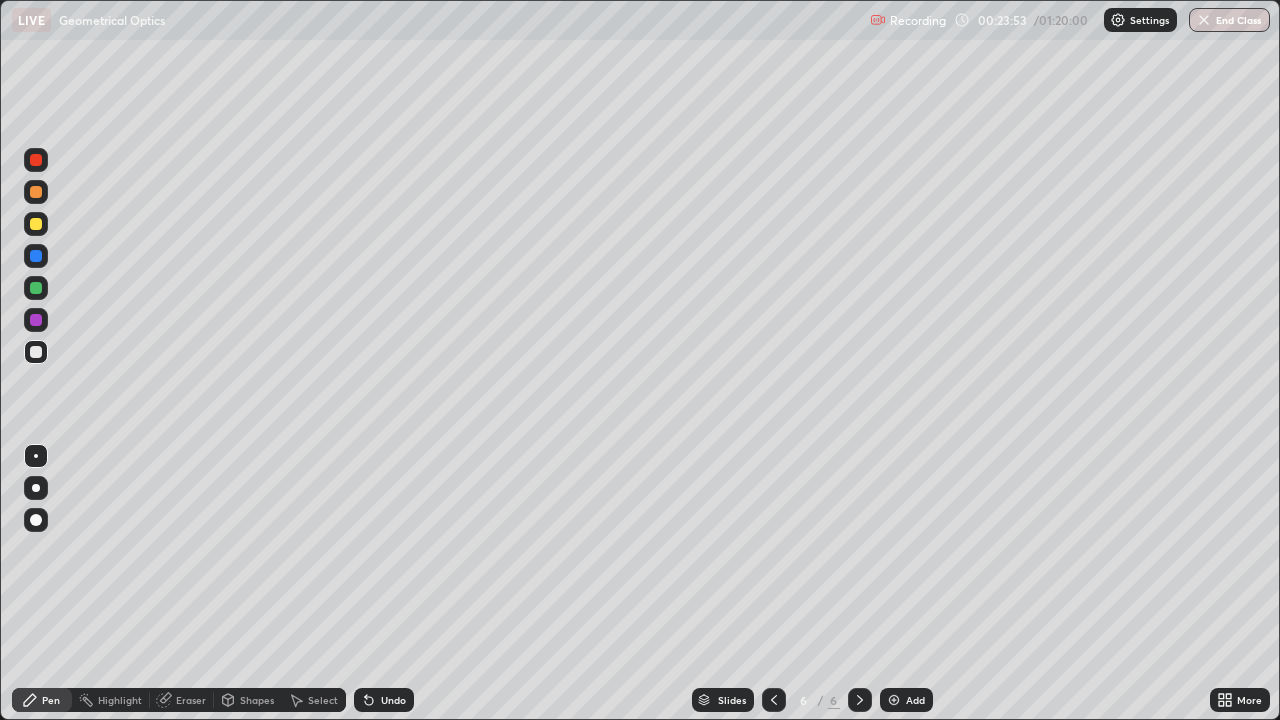 click at bounding box center (36, 224) 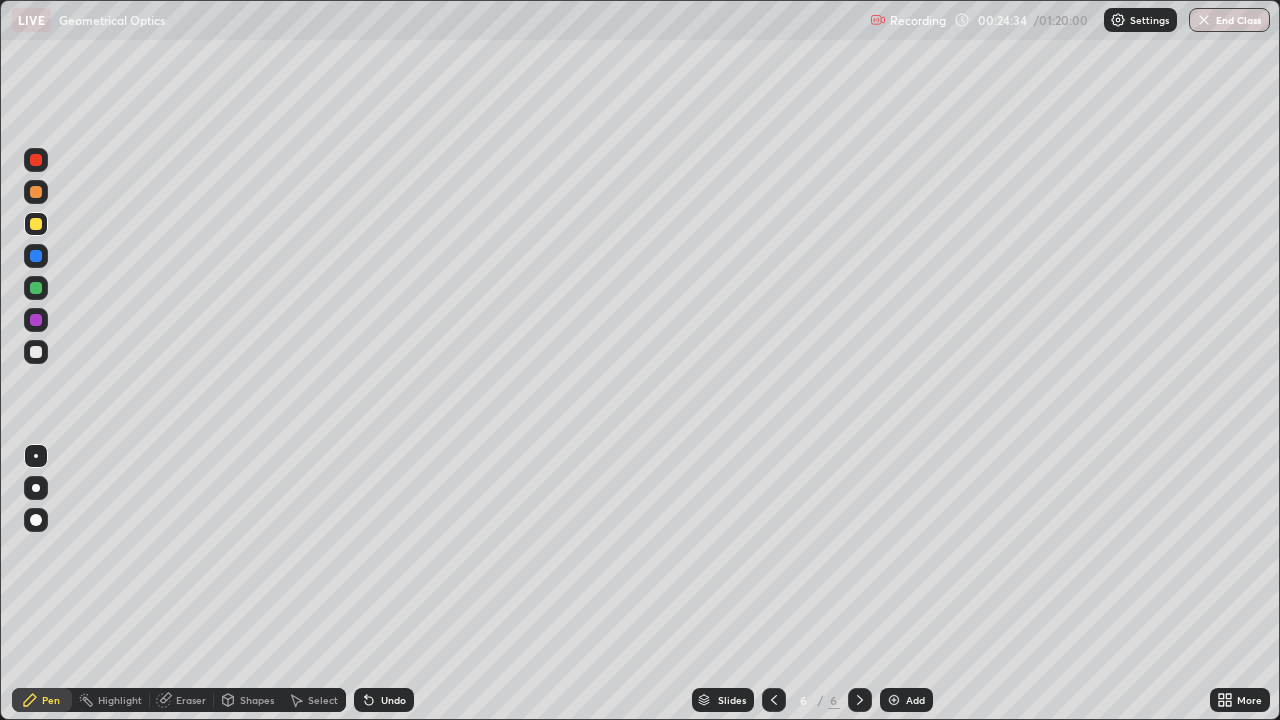 click at bounding box center [36, 352] 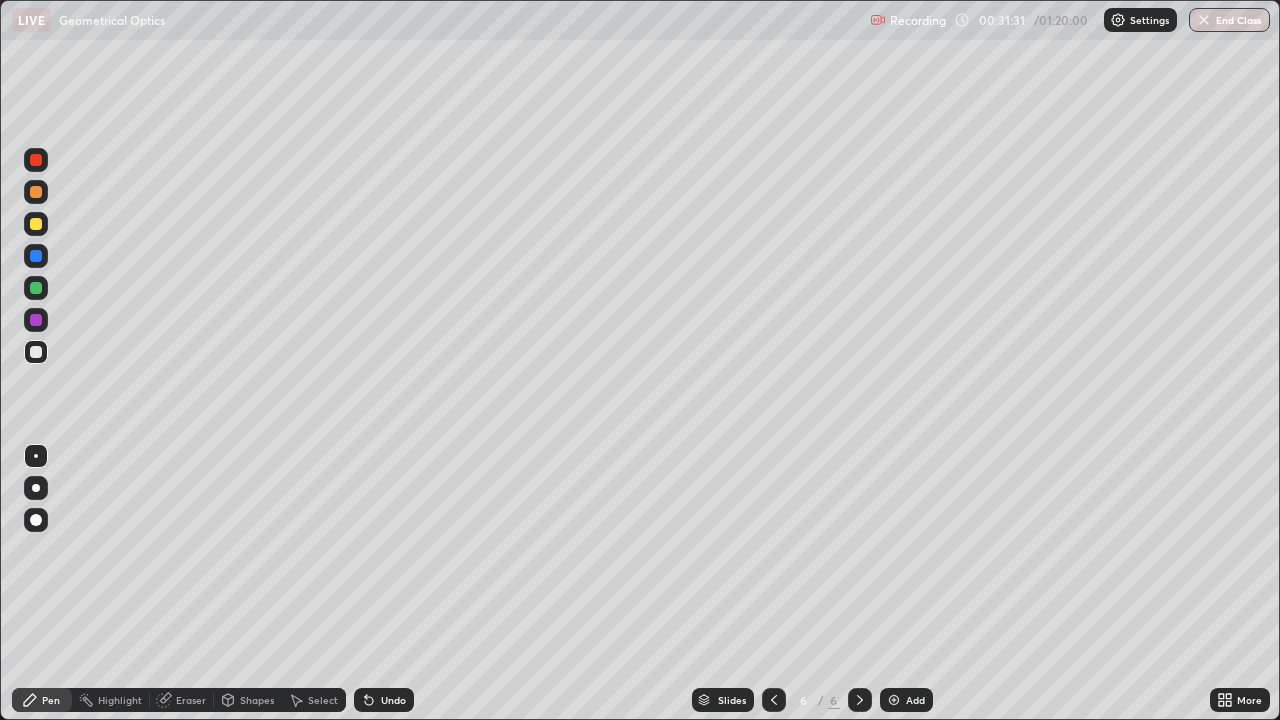 click on "Add" at bounding box center (915, 700) 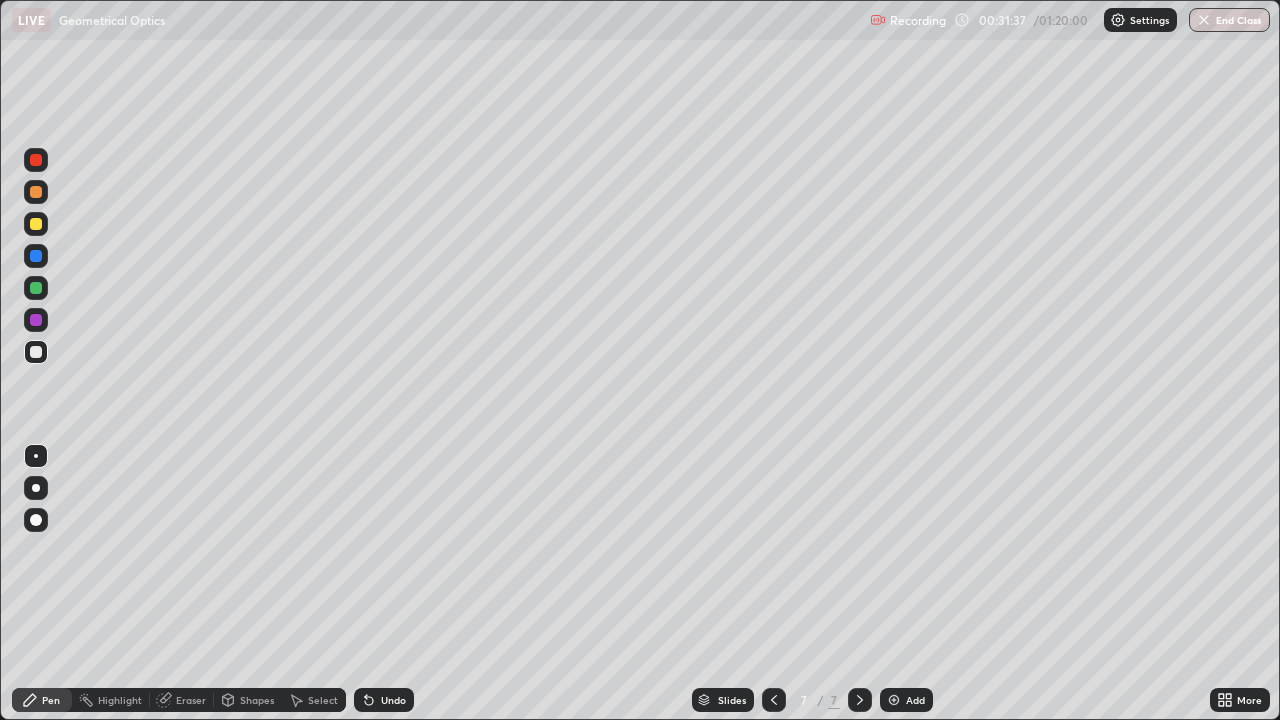 click at bounding box center [36, 224] 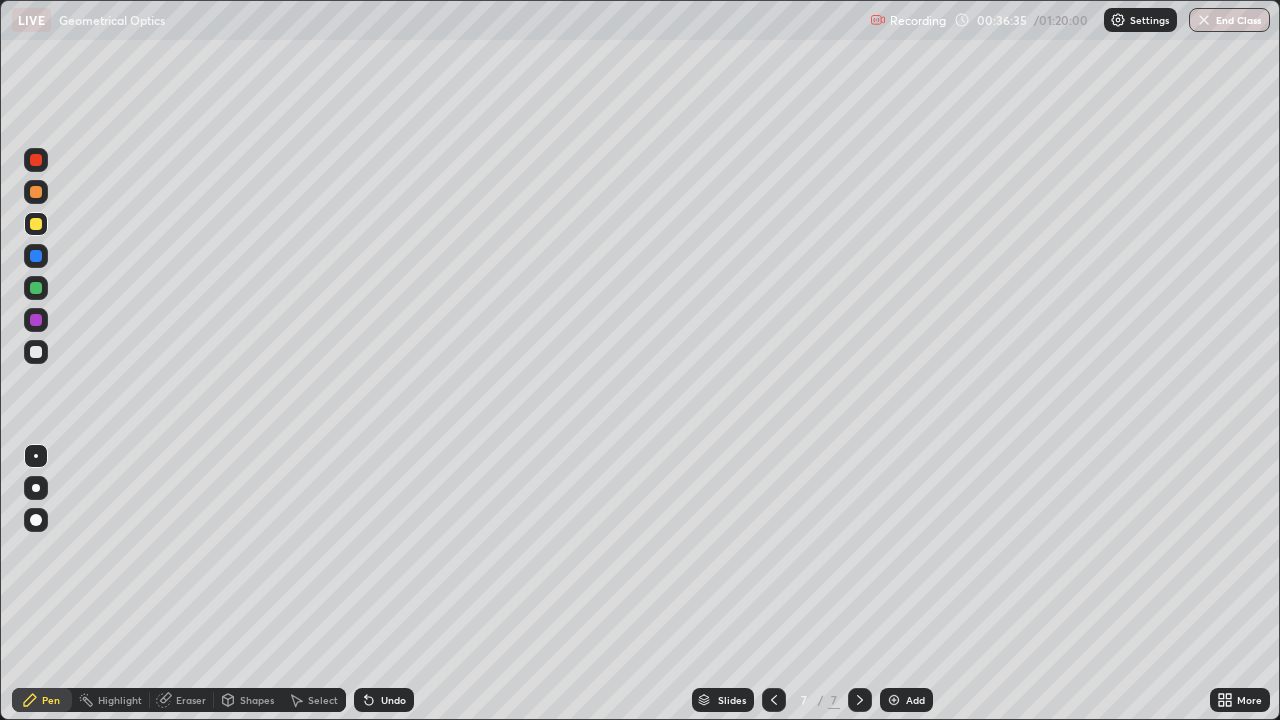 click at bounding box center (36, 352) 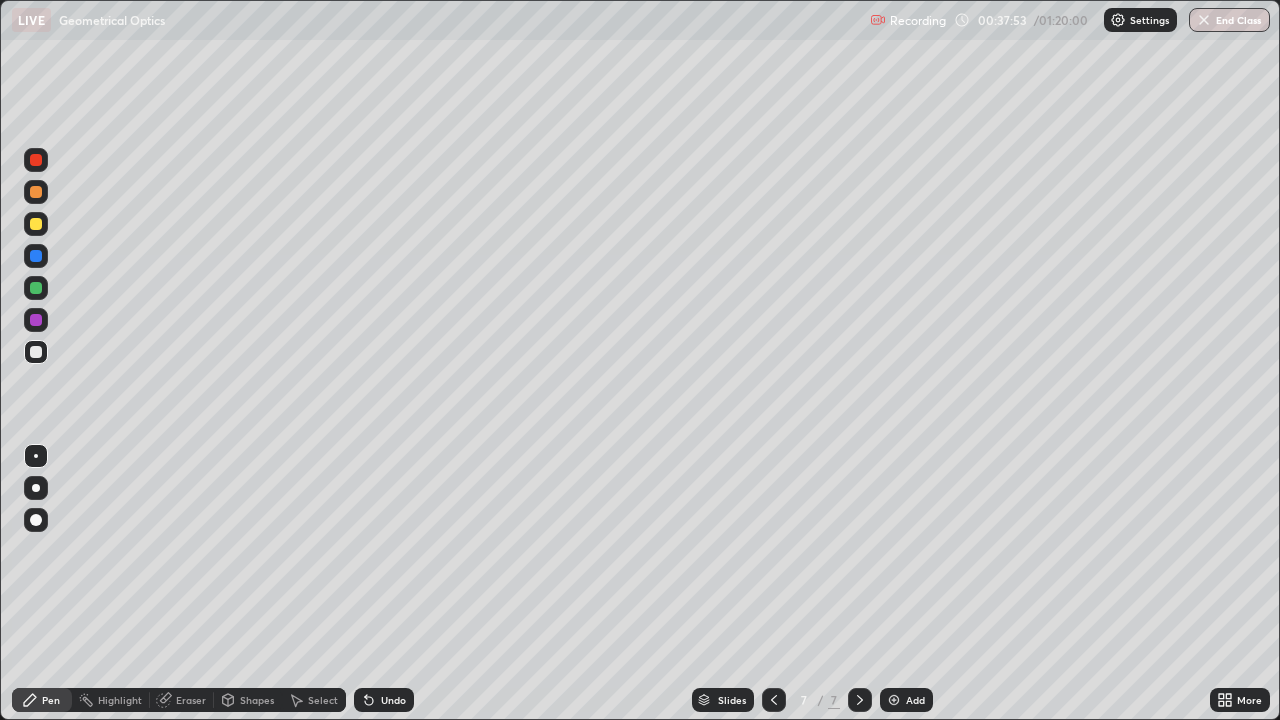 click on "Add" at bounding box center (915, 700) 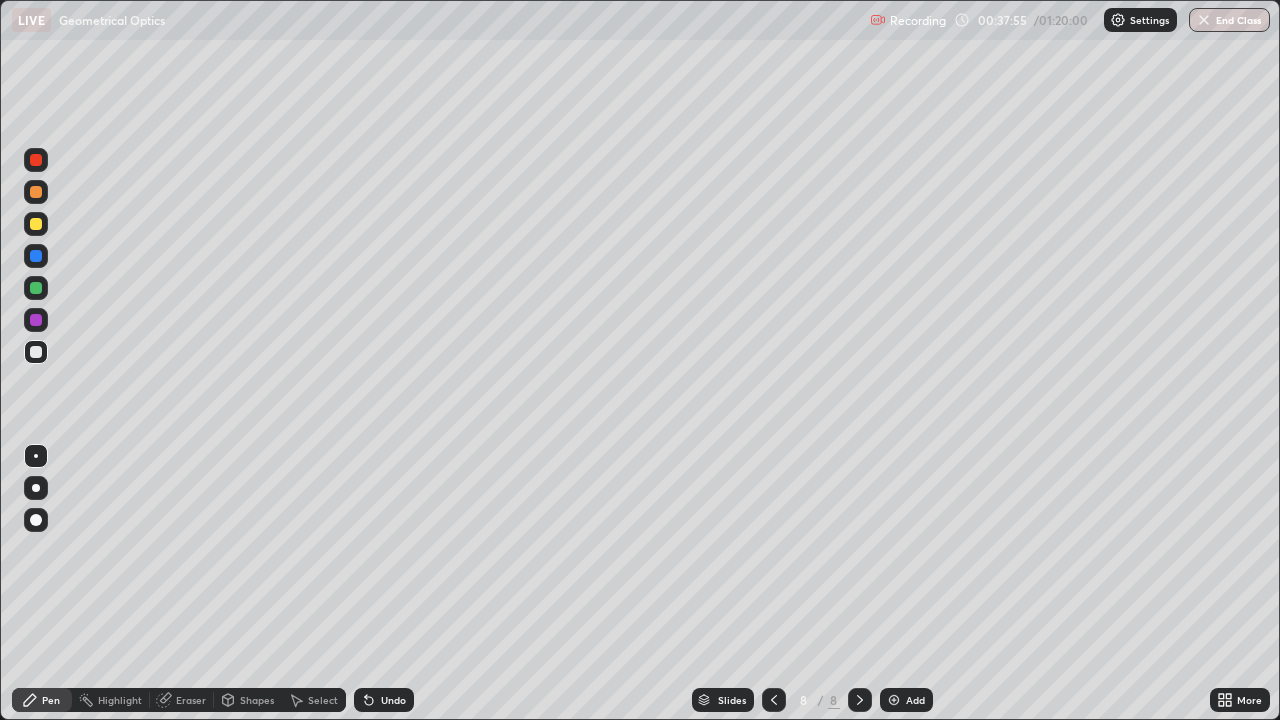 click at bounding box center (36, 224) 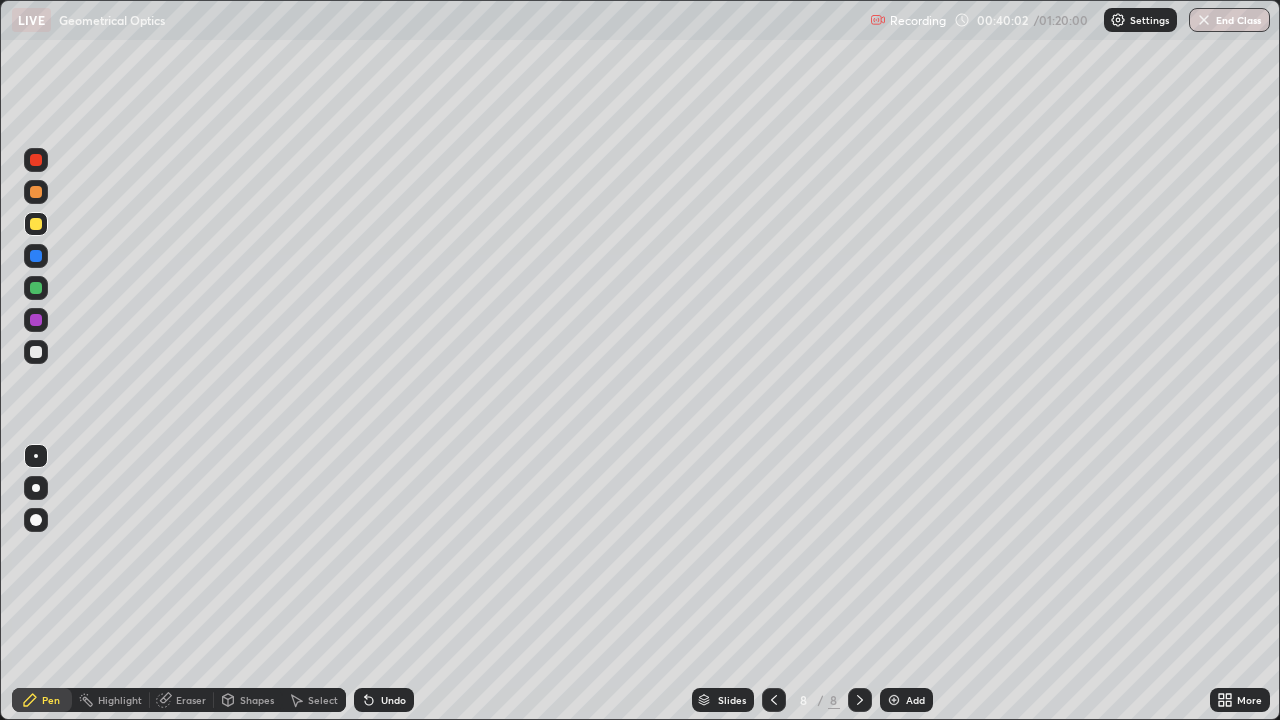 click at bounding box center (36, 352) 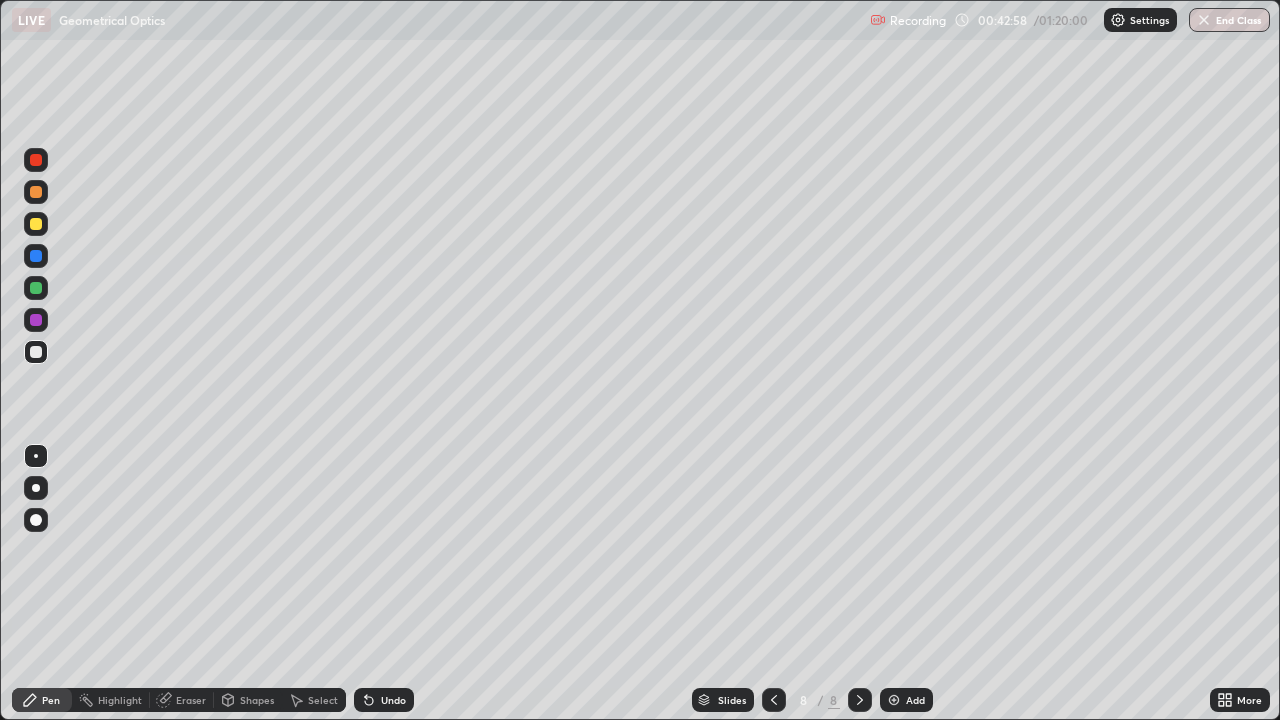 click at bounding box center (1204, 20) 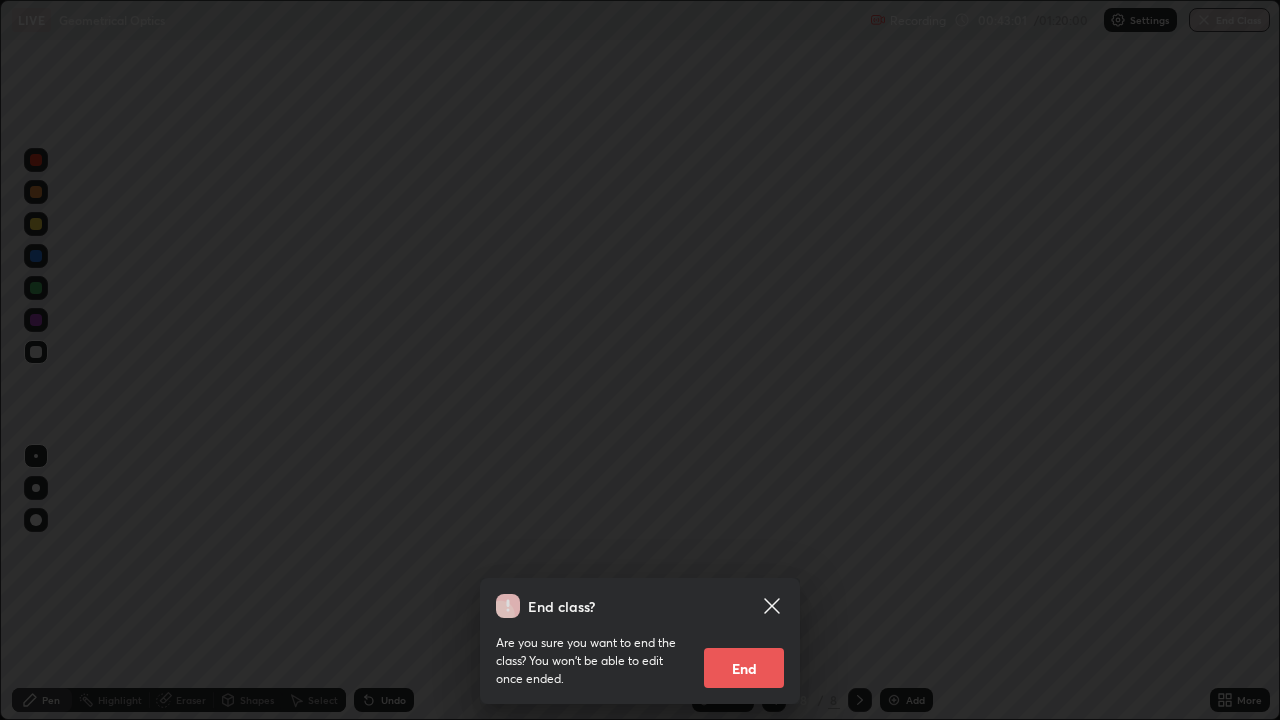 click on "End" at bounding box center (744, 668) 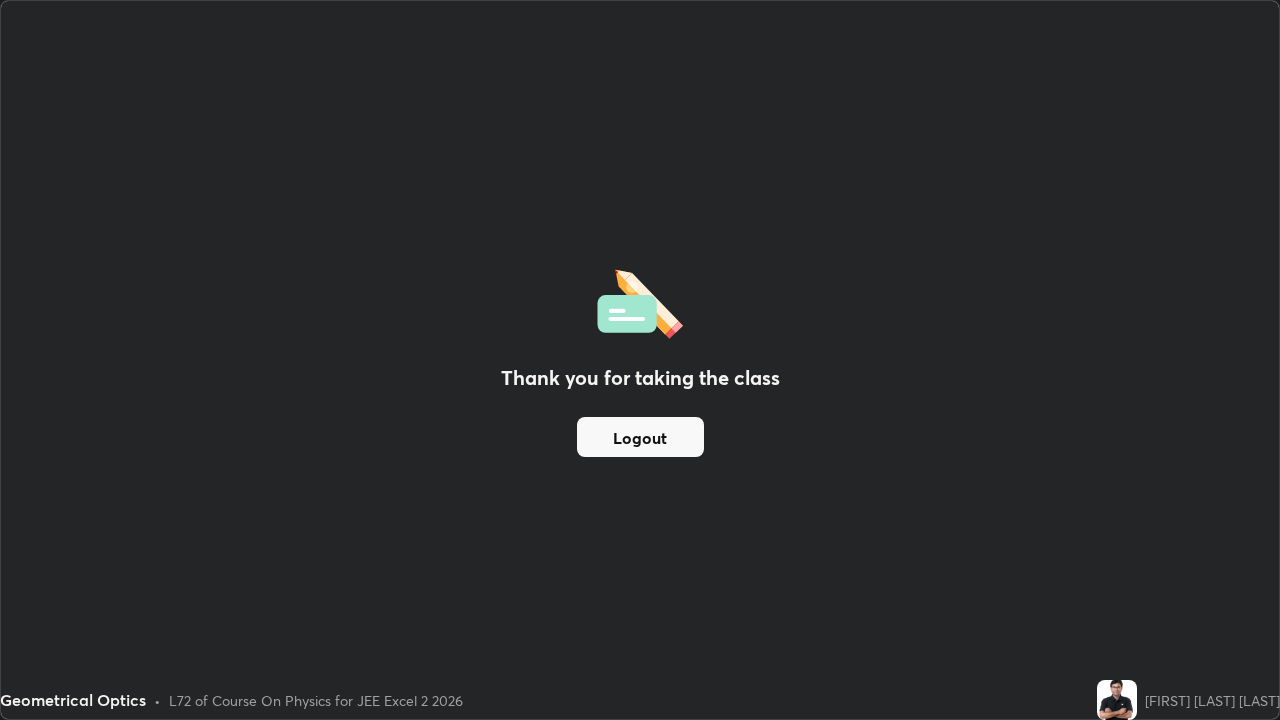 click on "Geometrical Optics • L72 of Course On Physics for JEE Excel 2 2026" at bounding box center [544, 700] 